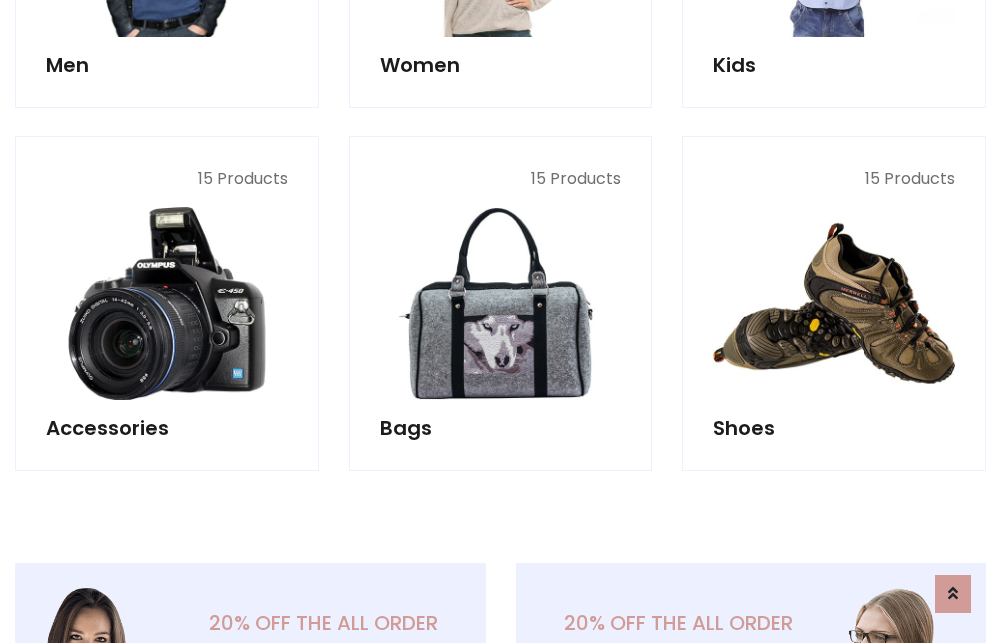 scroll, scrollTop: 853, scrollLeft: 0, axis: vertical 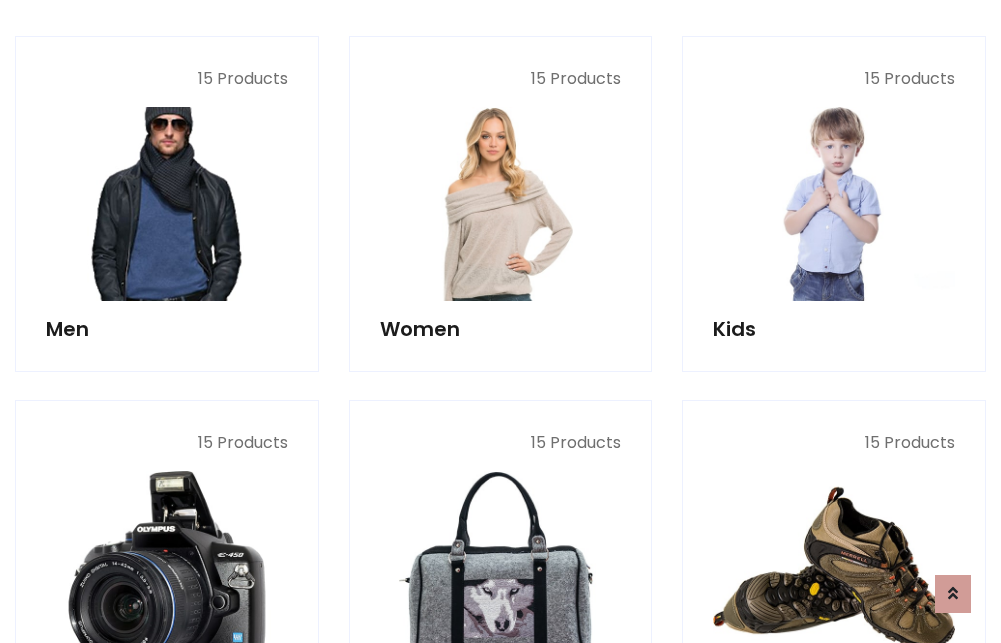 click at bounding box center (167, 204) 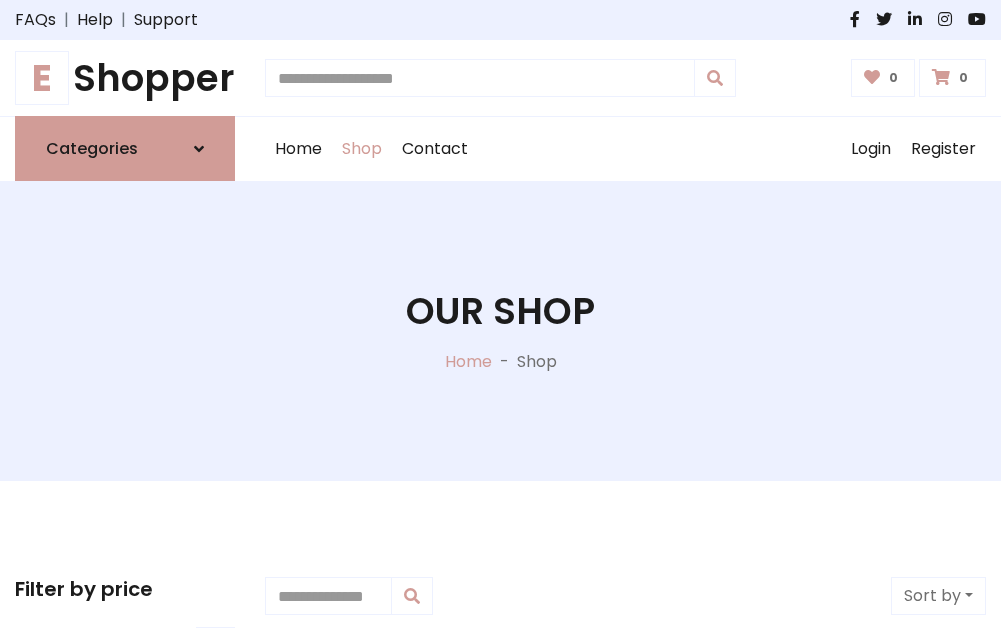 scroll, scrollTop: 807, scrollLeft: 0, axis: vertical 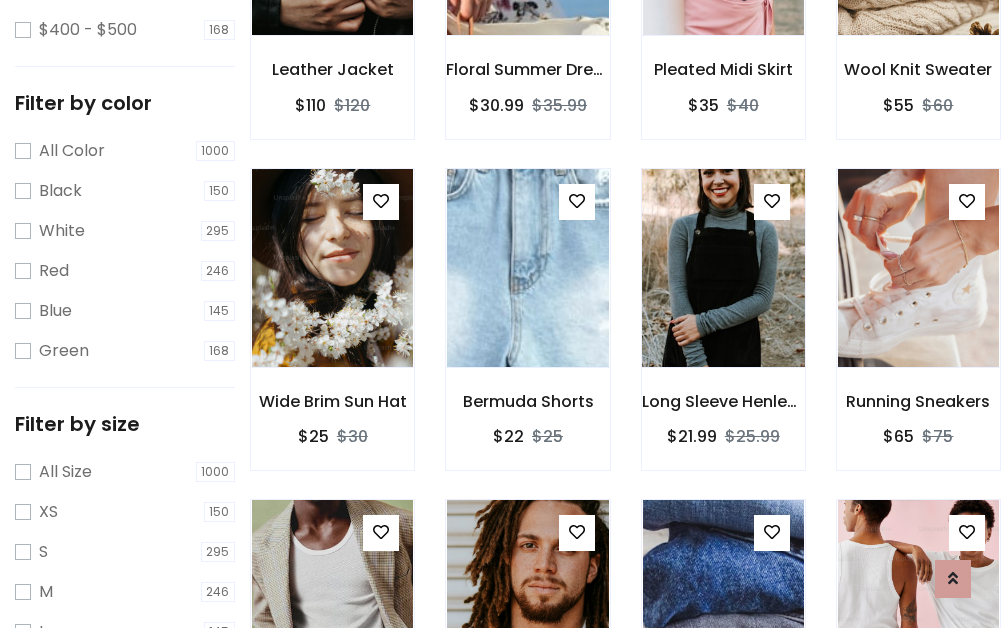click at bounding box center (723, 268) 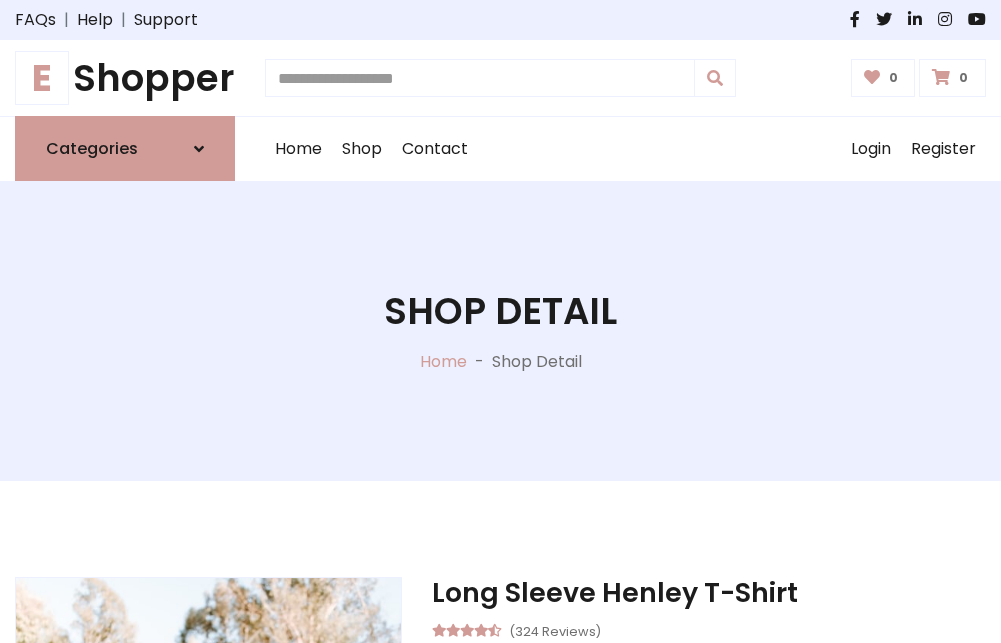 scroll, scrollTop: 0, scrollLeft: 0, axis: both 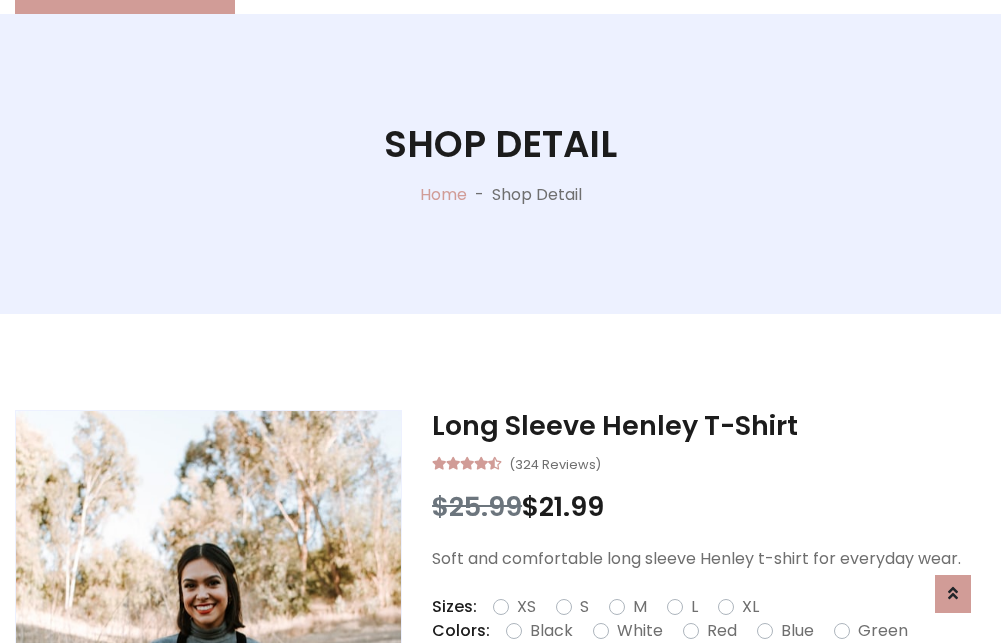 click on "Red" at bounding box center (722, 631) 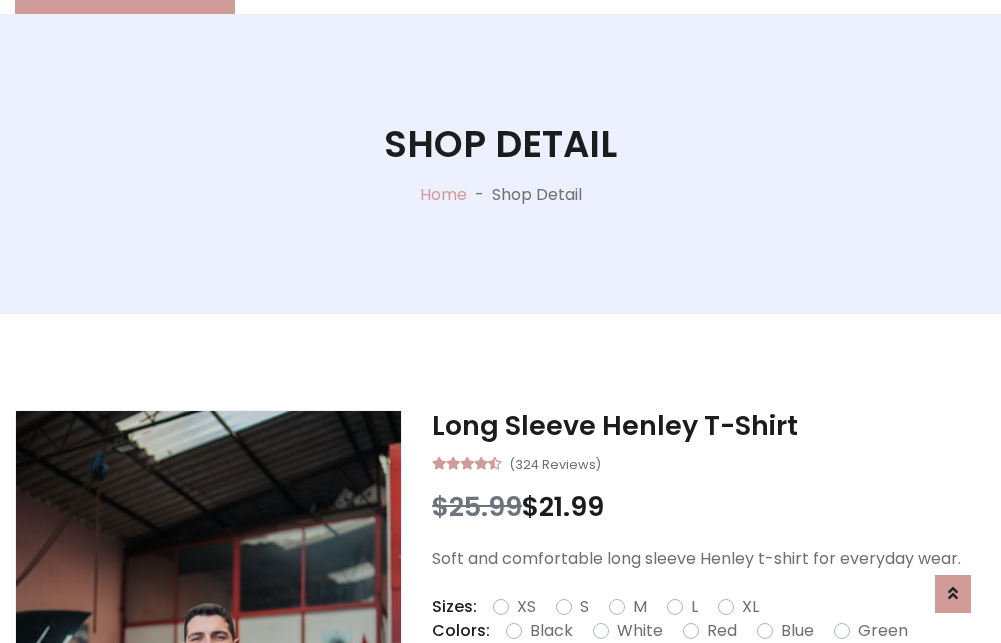 click on "Add To Cart" at bounding box center [653, 694] 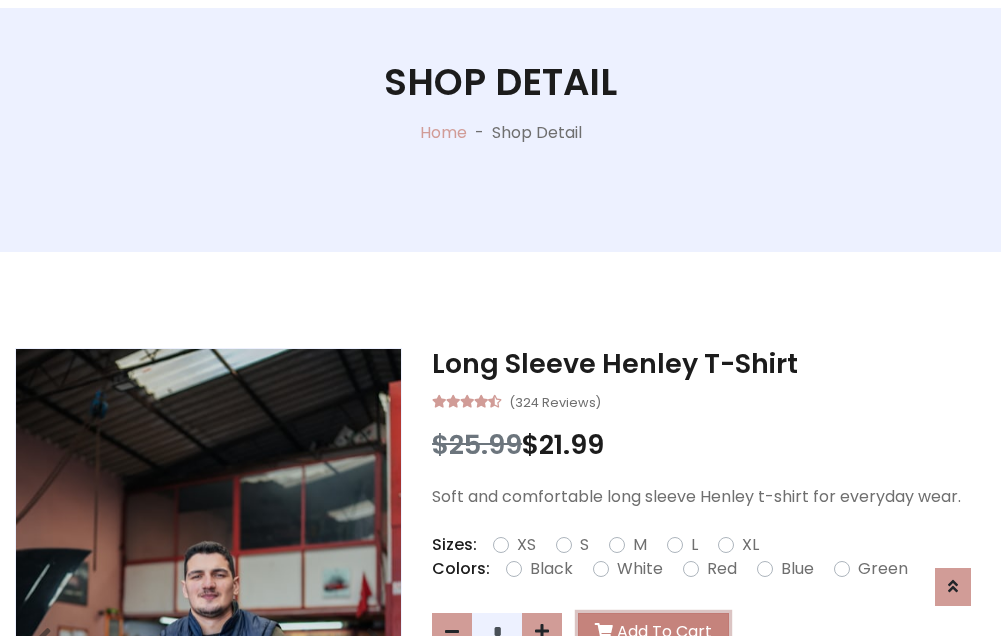 scroll, scrollTop: 0, scrollLeft: 0, axis: both 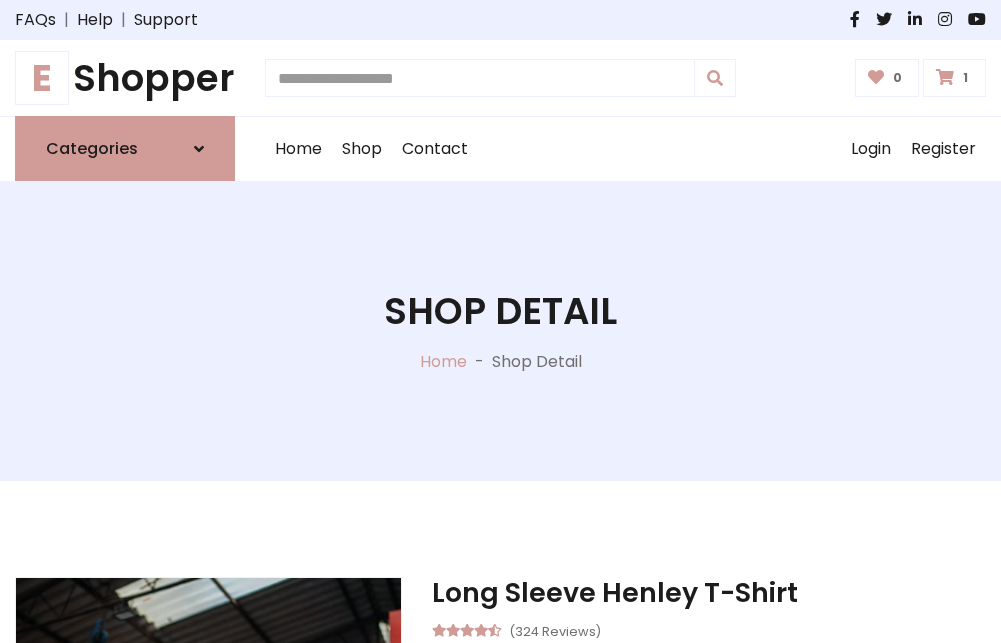 click at bounding box center (945, 77) 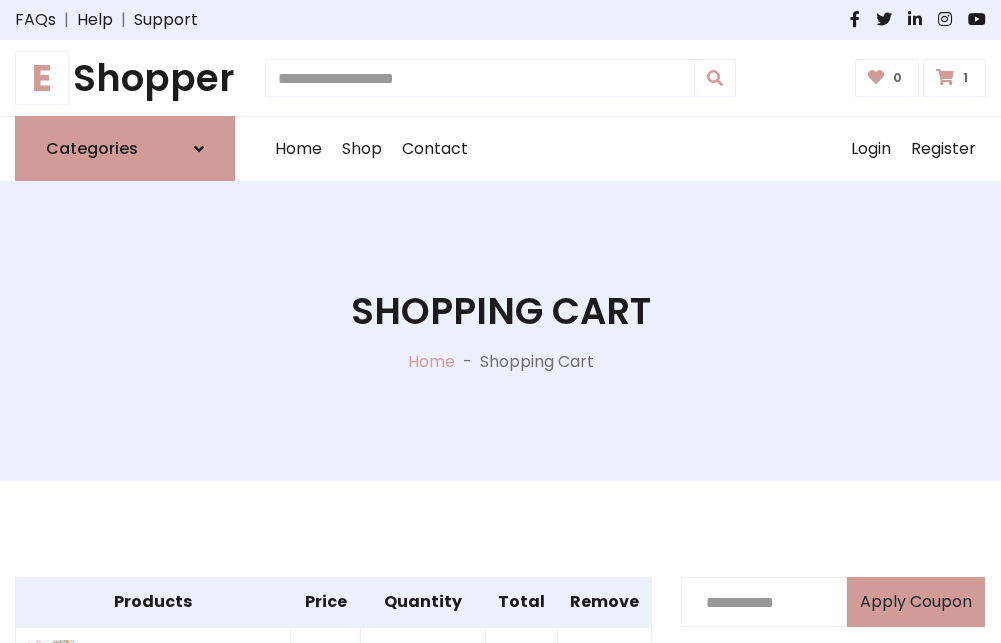 scroll, scrollTop: 474, scrollLeft: 0, axis: vertical 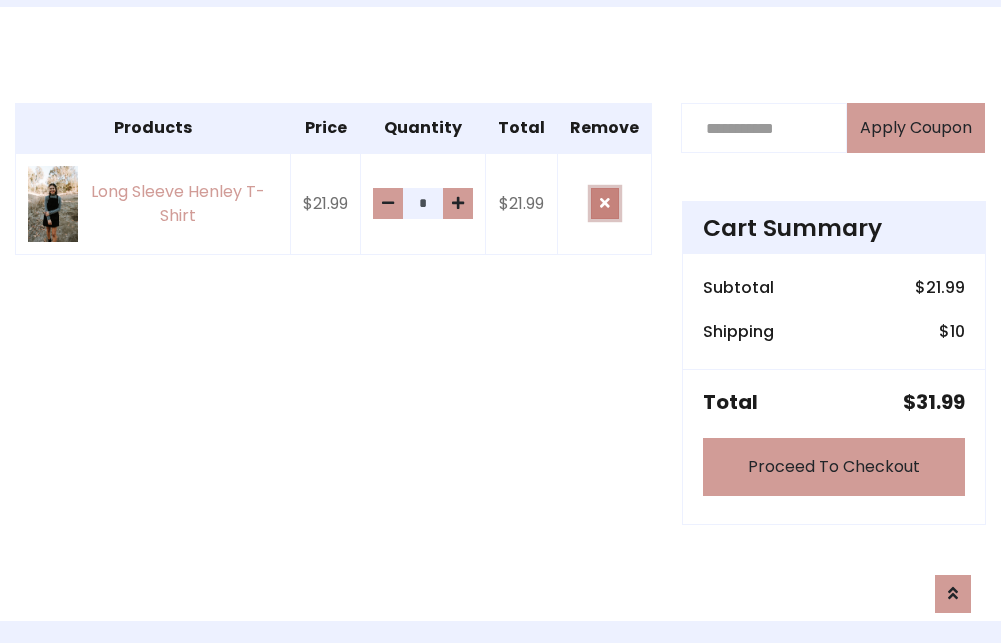 click at bounding box center (605, 203) 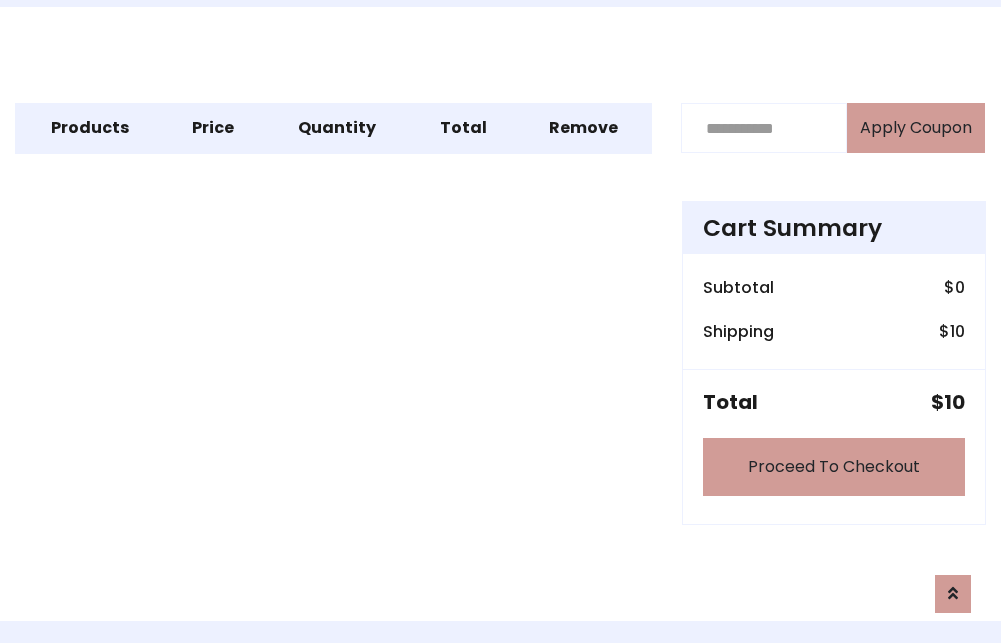 scroll, scrollTop: 247, scrollLeft: 0, axis: vertical 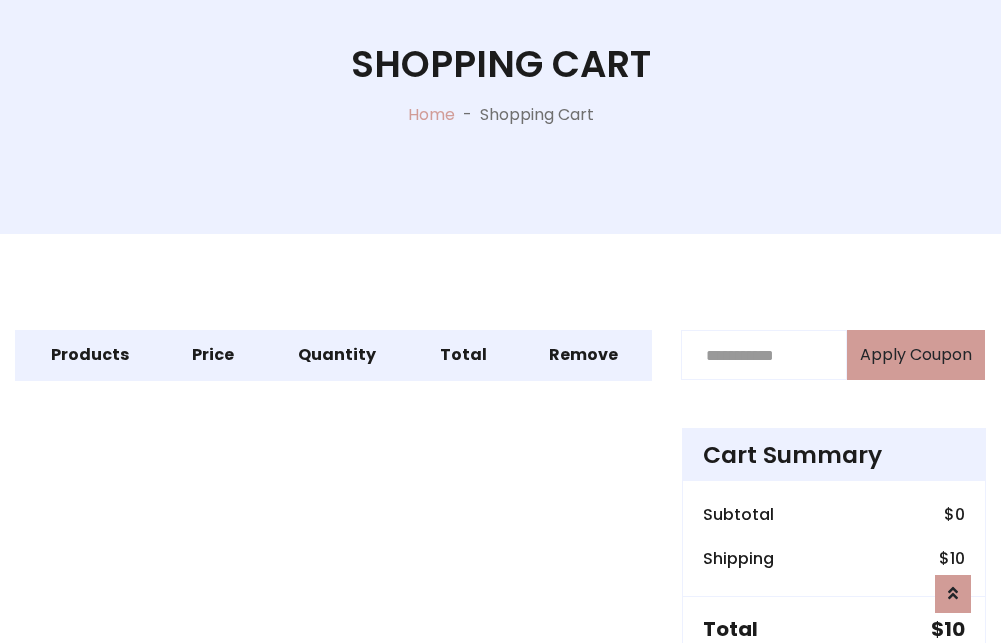 click on "Proceed To Checkout" at bounding box center (834, 694) 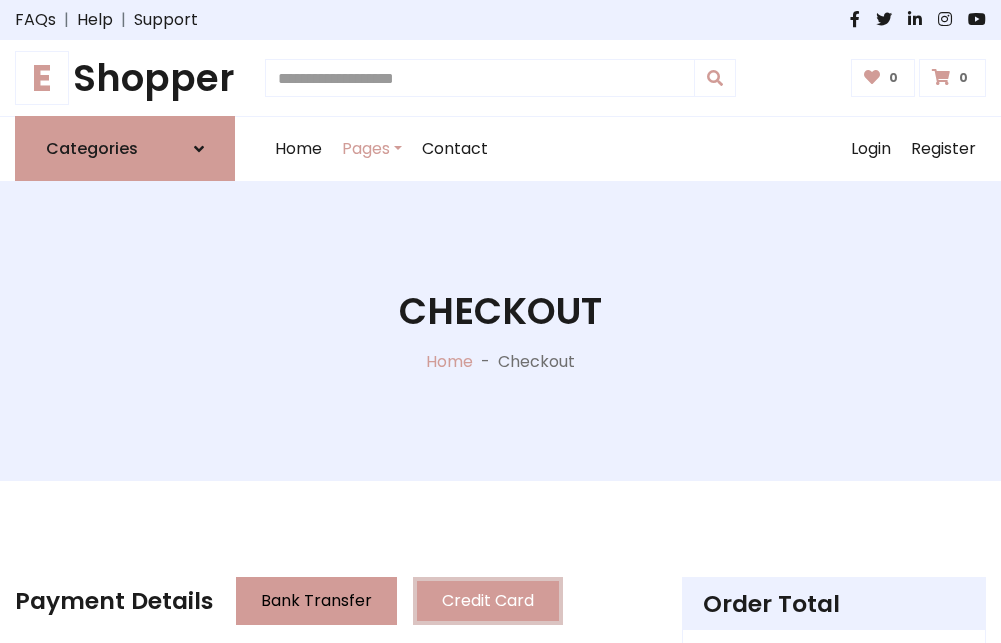 scroll, scrollTop: 137, scrollLeft: 0, axis: vertical 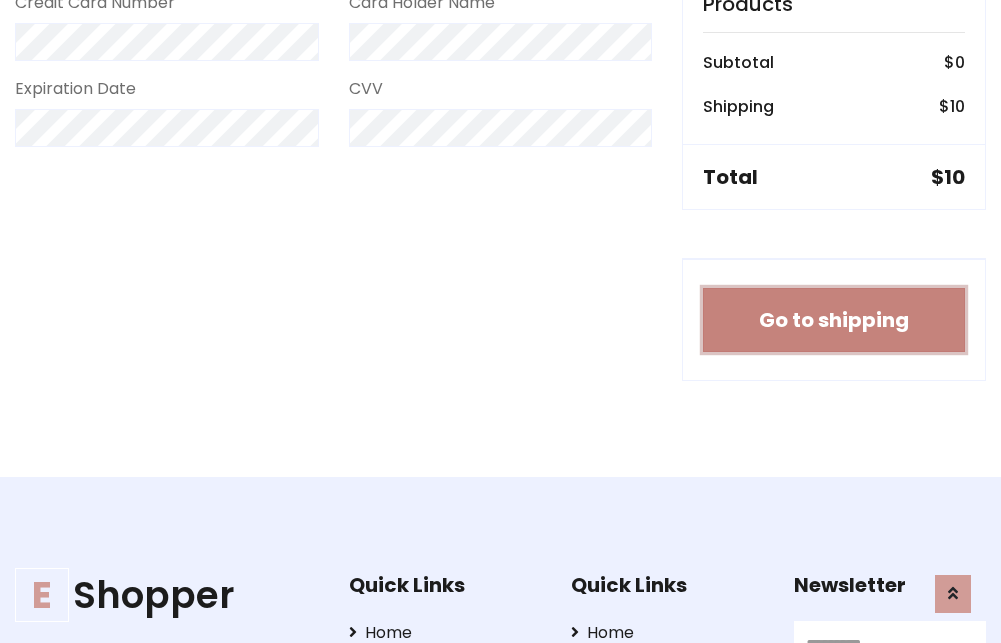 click on "Go to shipping" at bounding box center [834, 320] 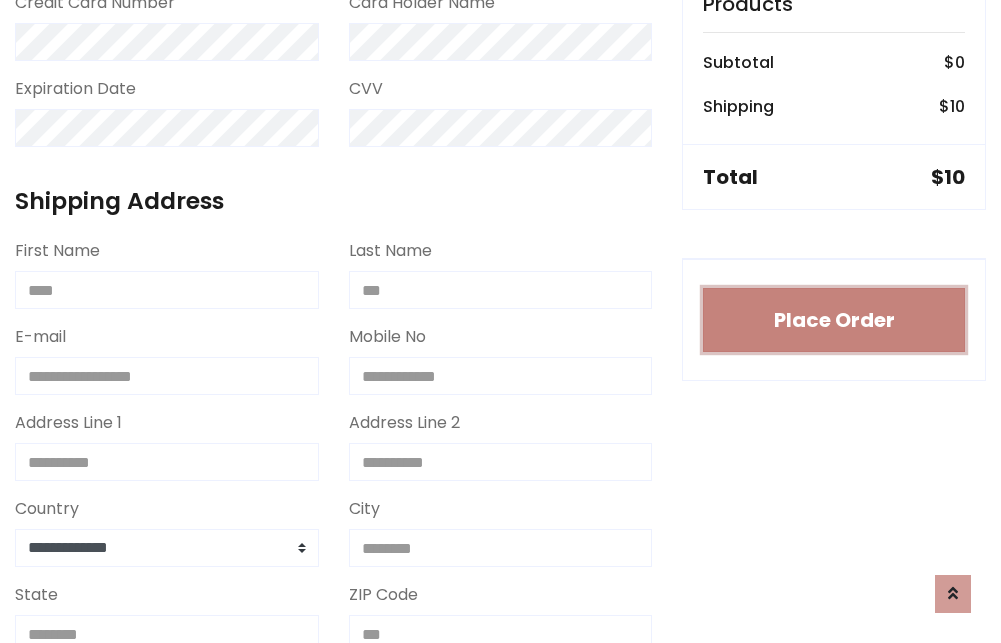 type 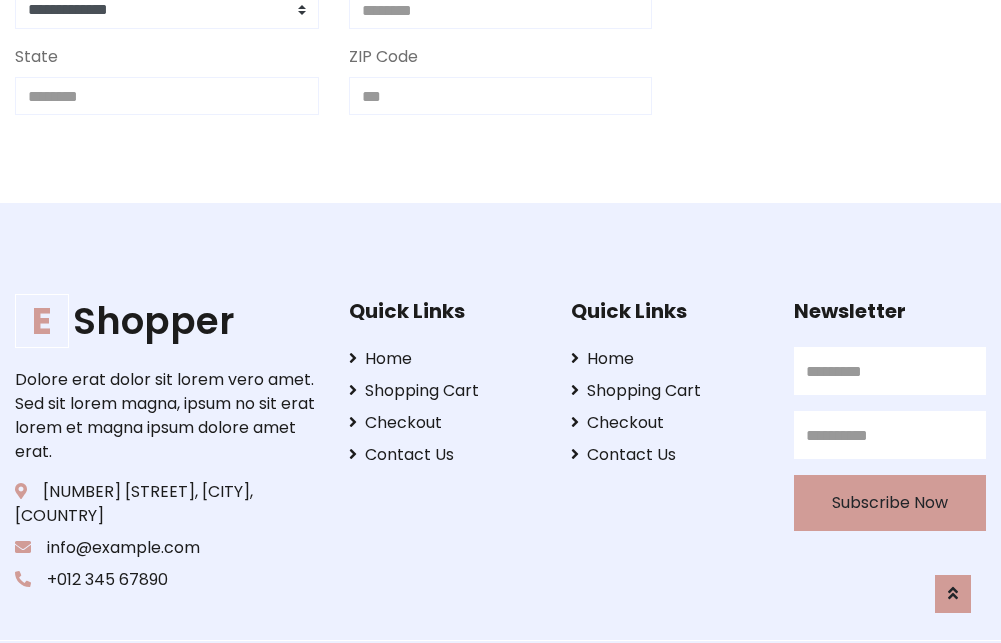 scroll, scrollTop: 713, scrollLeft: 0, axis: vertical 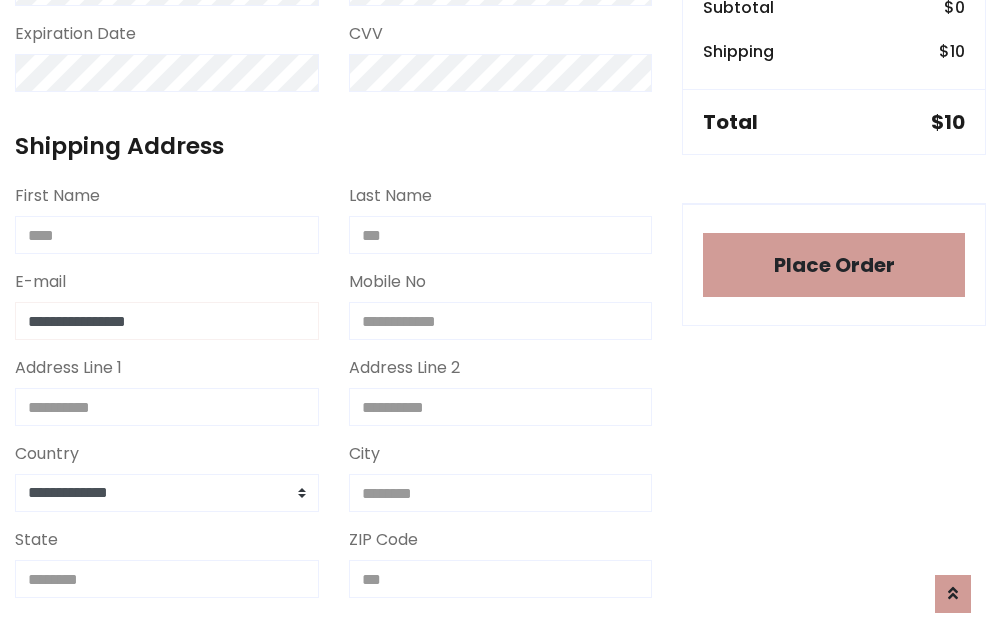 type on "**********" 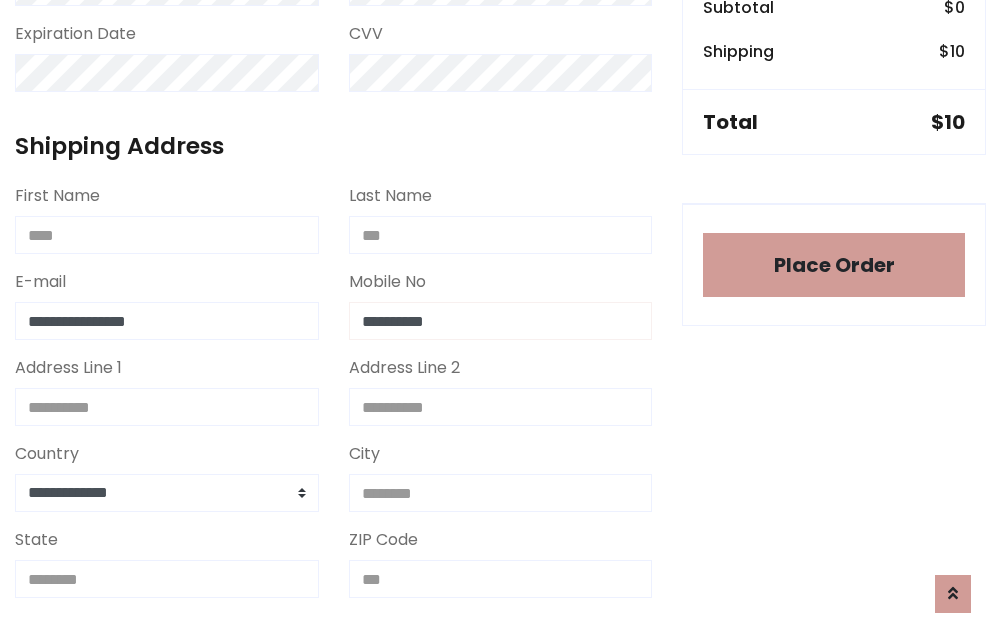 type on "**********" 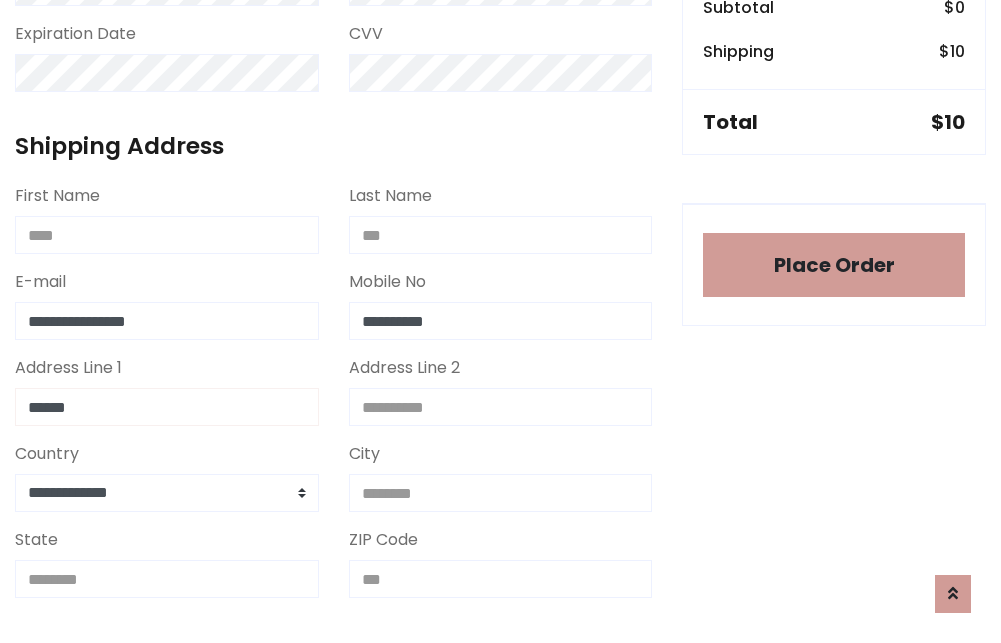 type on "******" 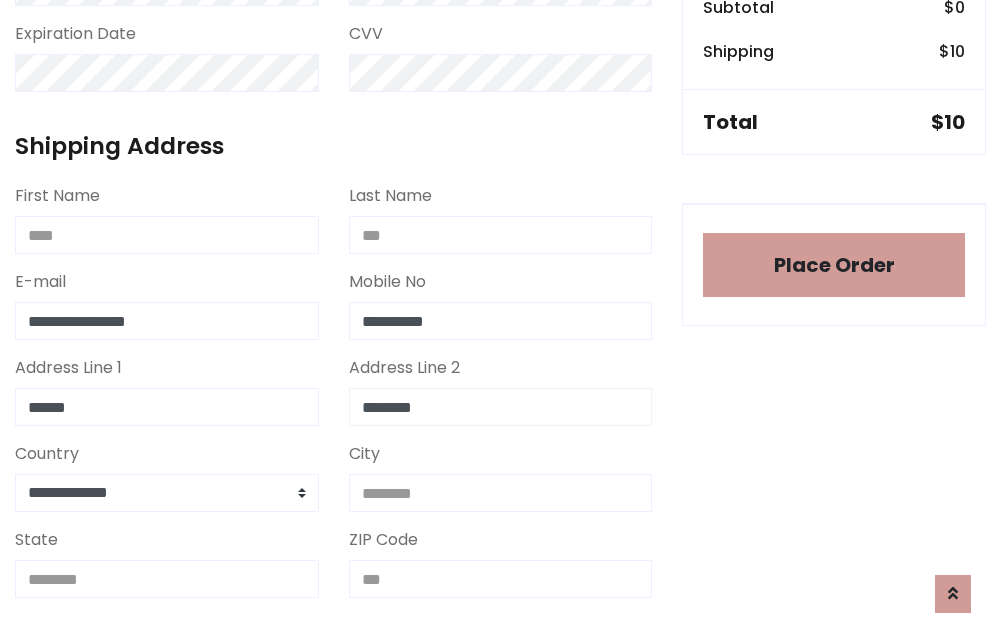 type on "********" 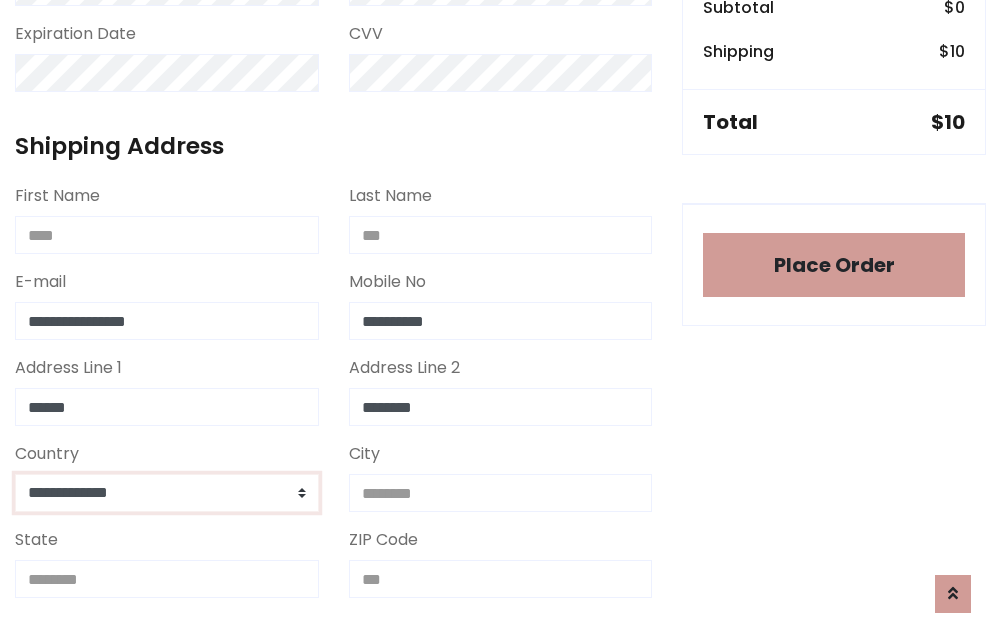 select on "*******" 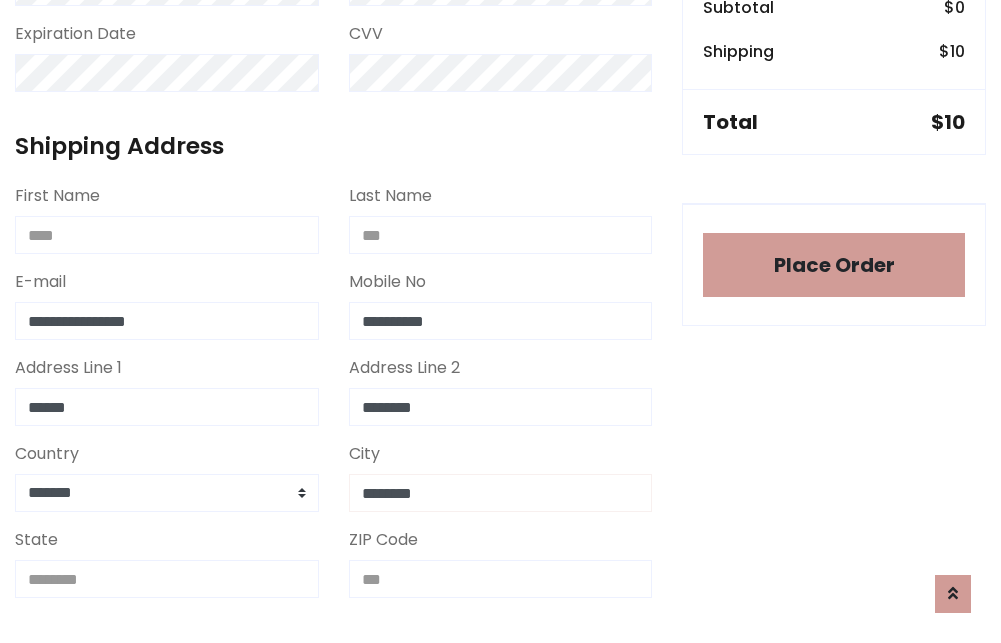 type on "********" 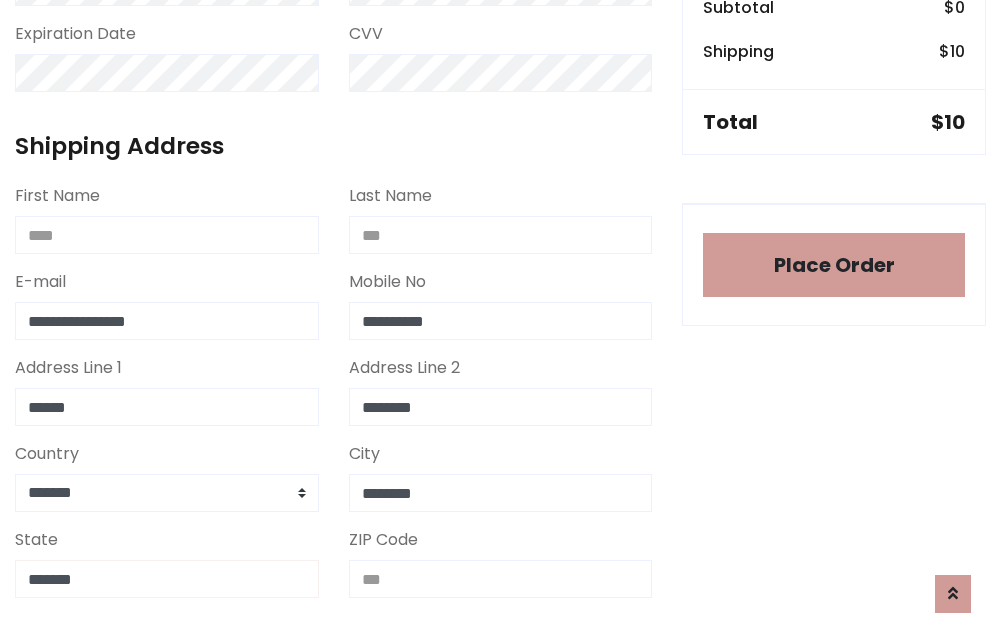 type on "*******" 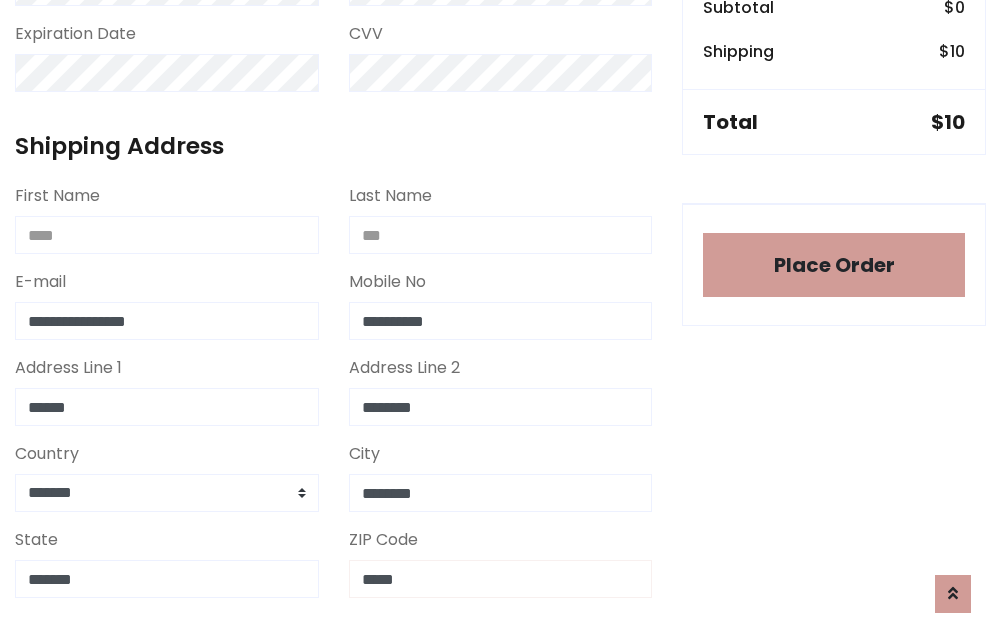 scroll, scrollTop: 403, scrollLeft: 0, axis: vertical 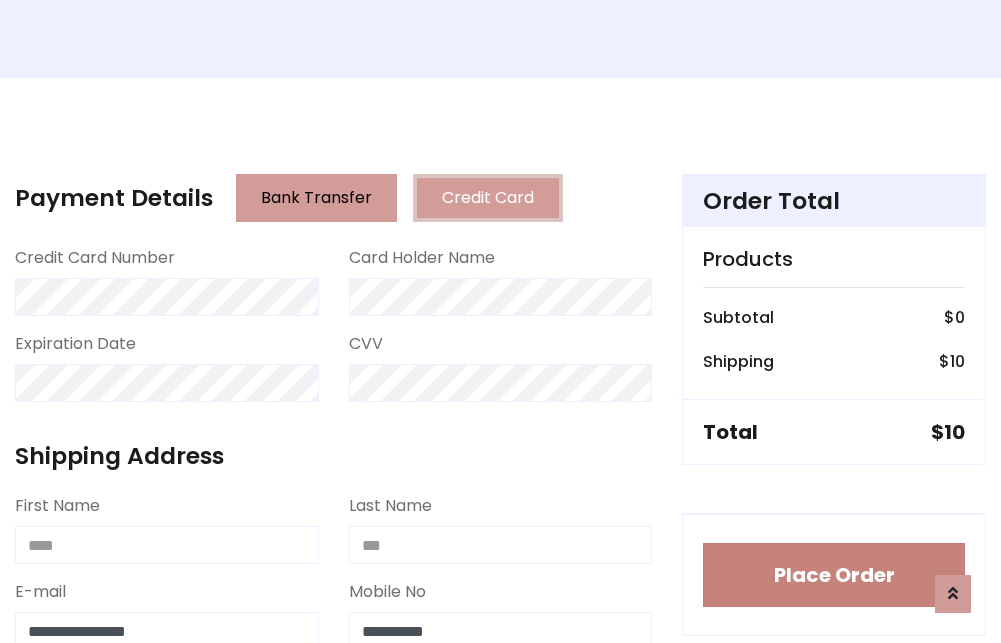 type on "*****" 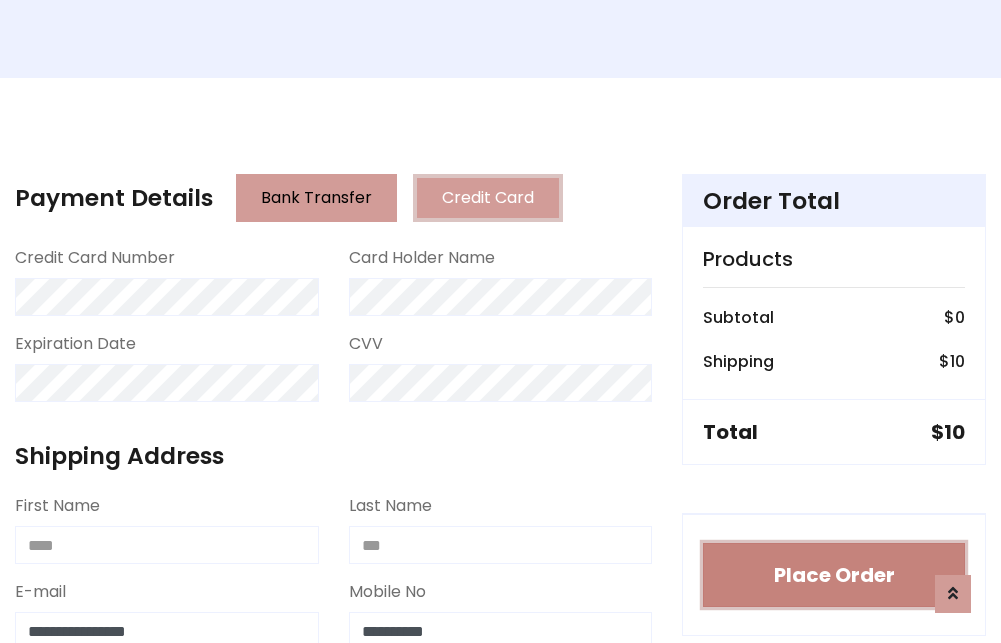 click on "Place Order" at bounding box center [834, 575] 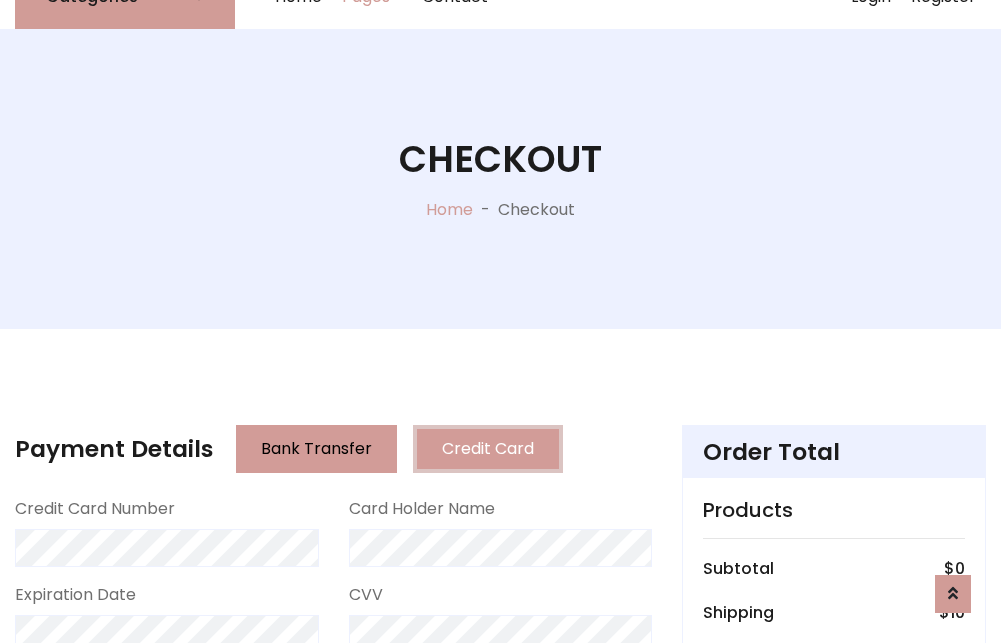 scroll, scrollTop: 0, scrollLeft: 0, axis: both 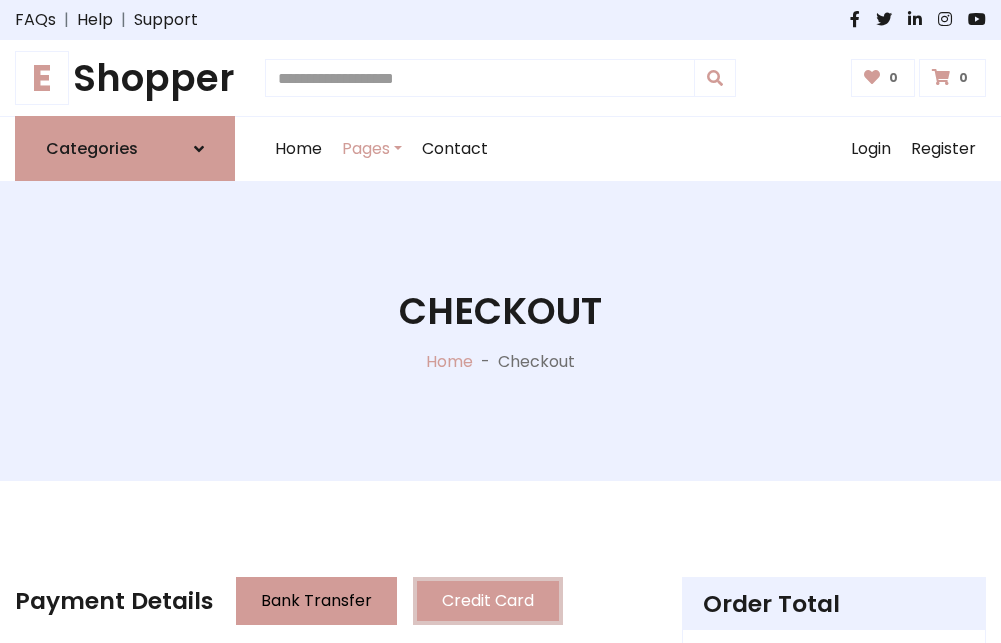 click on "E Shopper" at bounding box center [125, 78] 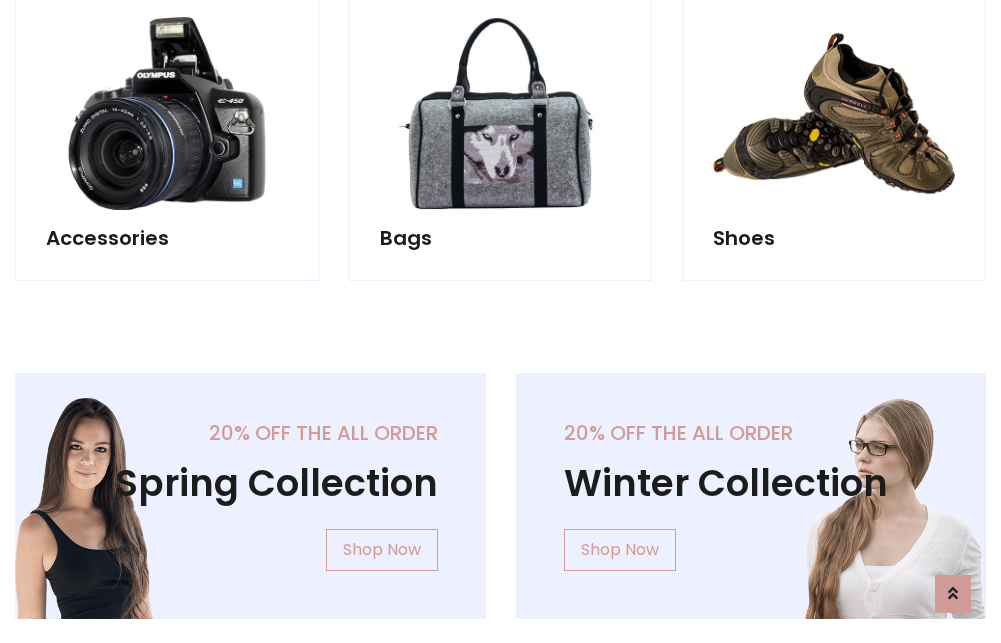 scroll, scrollTop: 770, scrollLeft: 0, axis: vertical 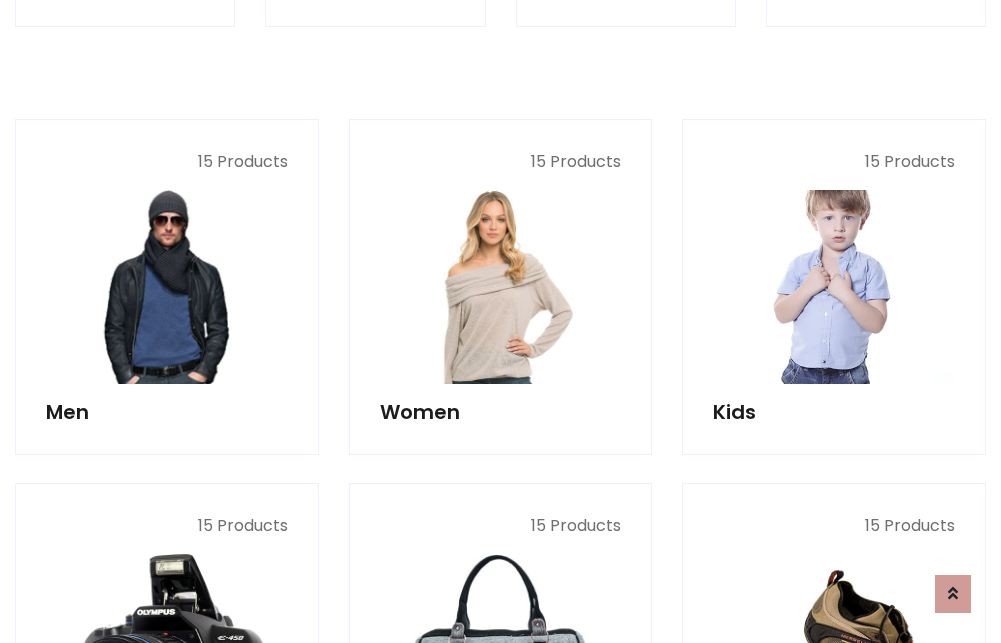 click at bounding box center [834, 287] 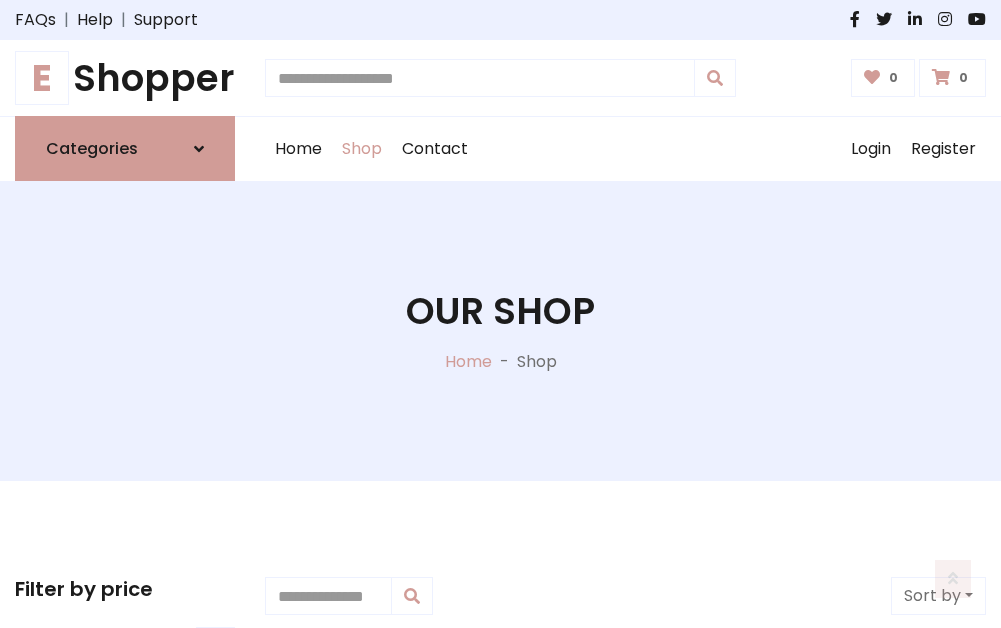 scroll, scrollTop: 549, scrollLeft: 0, axis: vertical 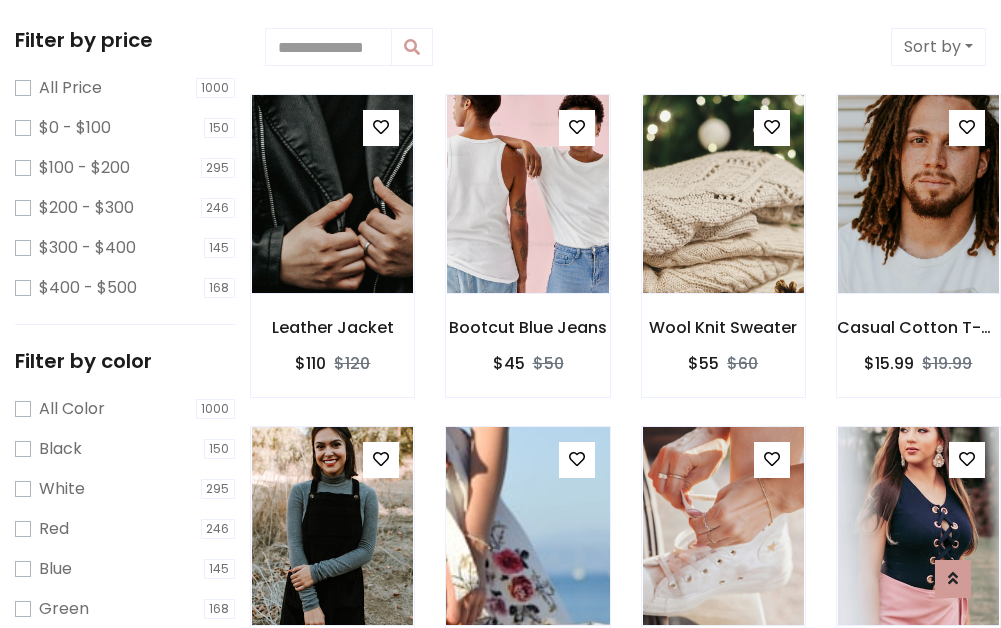 click at bounding box center [577, 459] 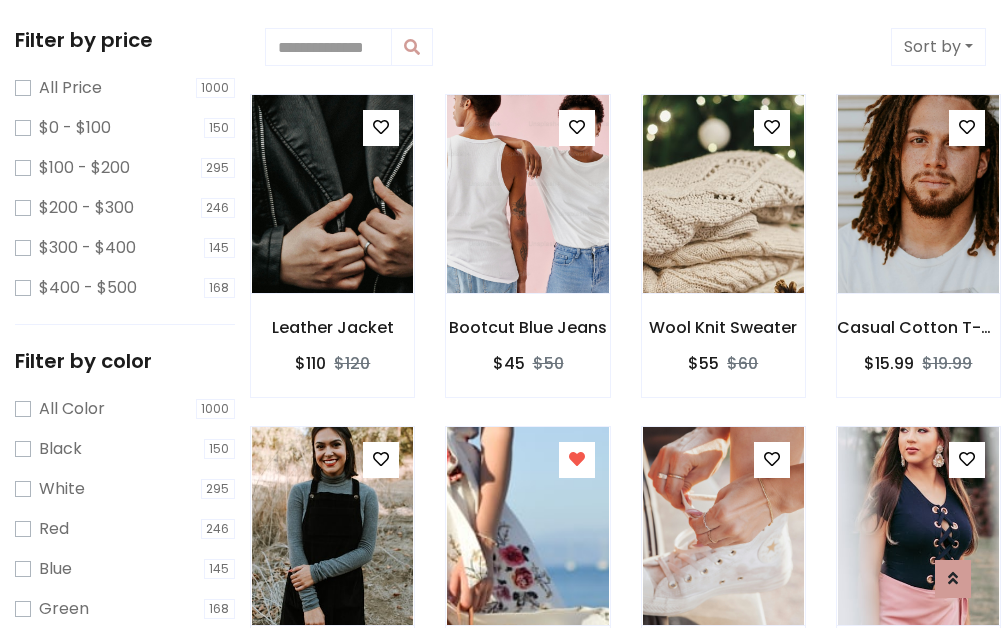 click at bounding box center (332, 857) 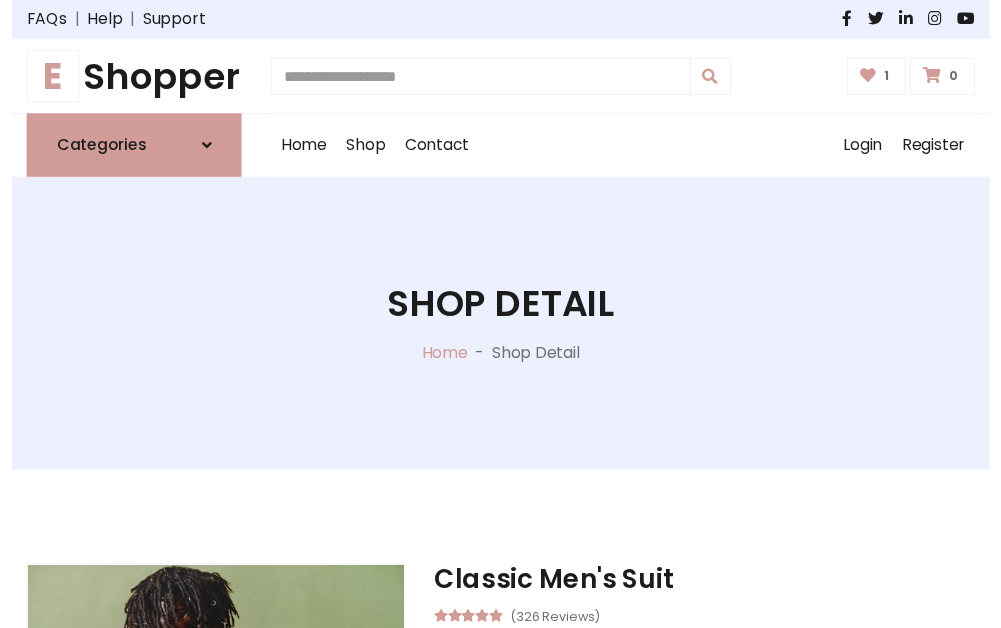 scroll, scrollTop: 262, scrollLeft: 0, axis: vertical 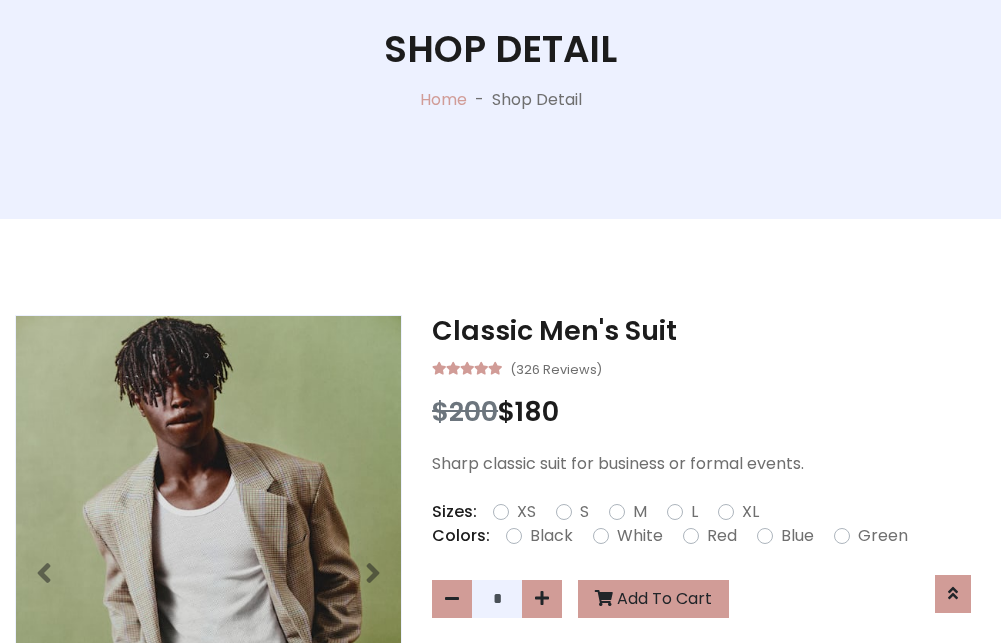 click on "XL" at bounding box center [750, 512] 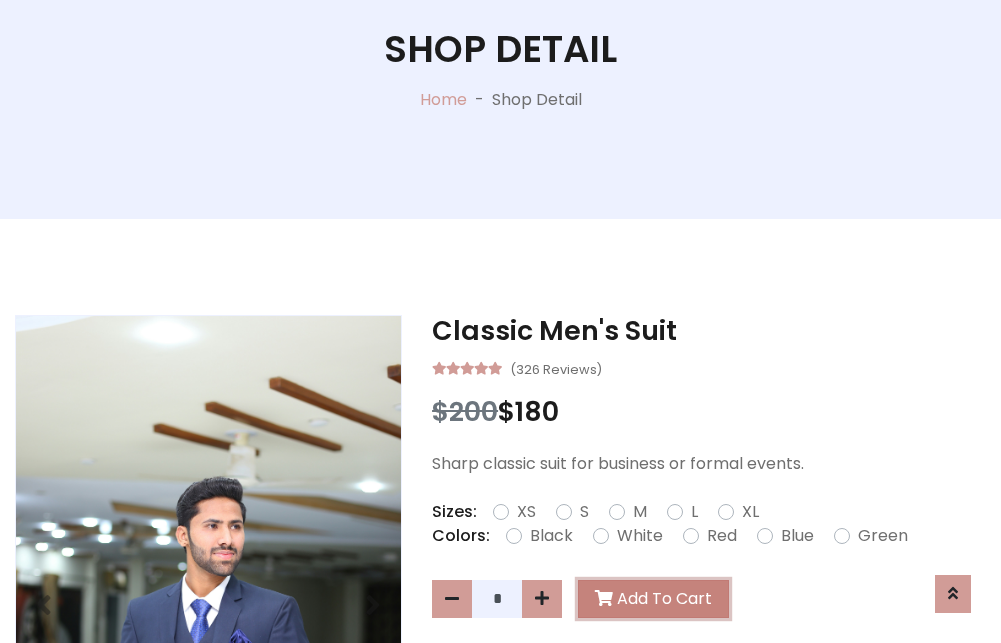 click on "Add To Cart" at bounding box center (653, 599) 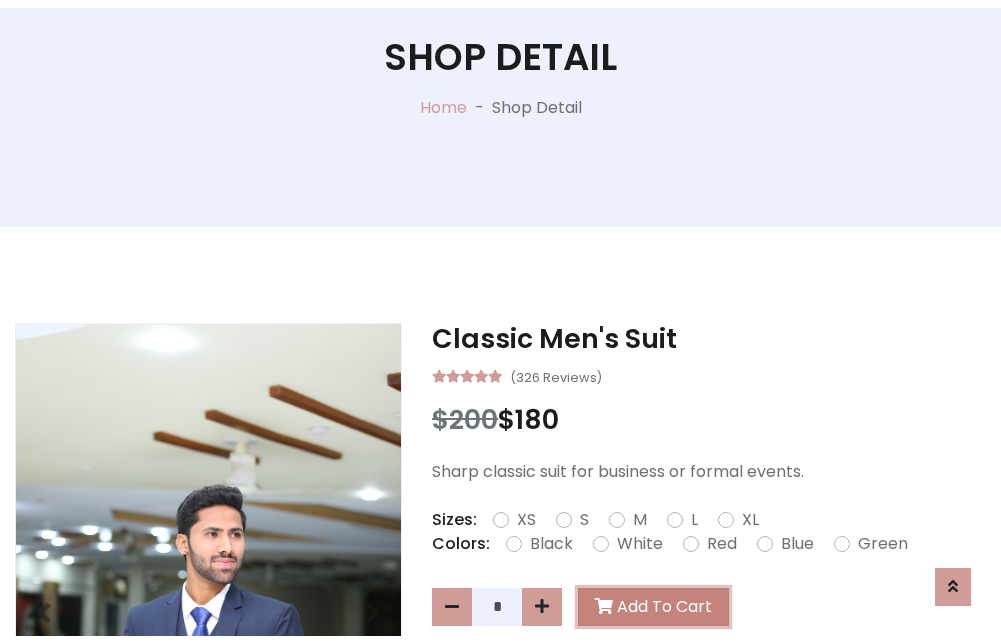 scroll, scrollTop: 0, scrollLeft: 0, axis: both 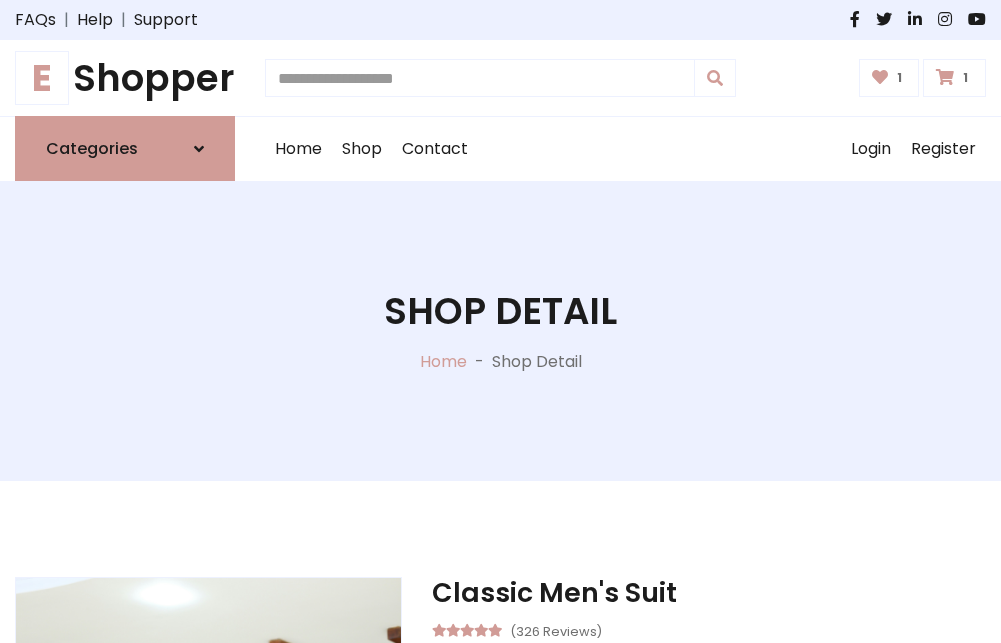 click at bounding box center [945, 77] 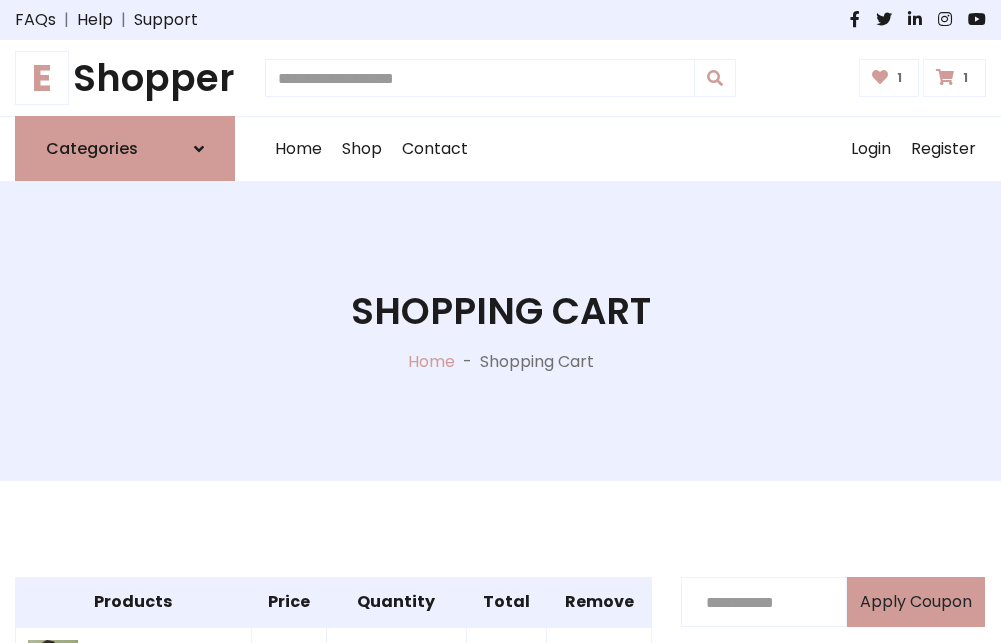scroll, scrollTop: 570, scrollLeft: 0, axis: vertical 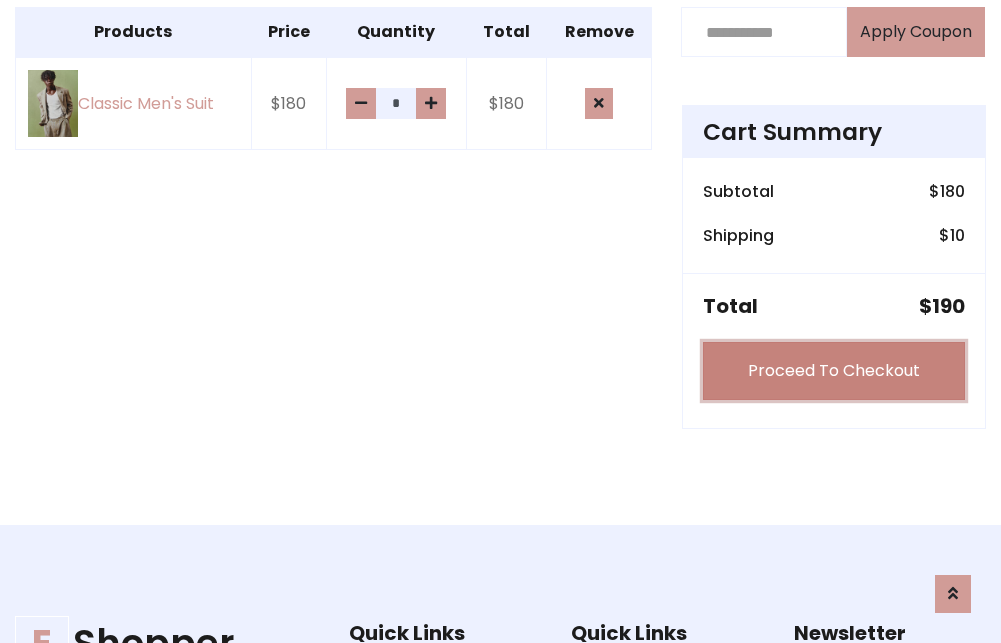 click on "Proceed To Checkout" at bounding box center (834, 371) 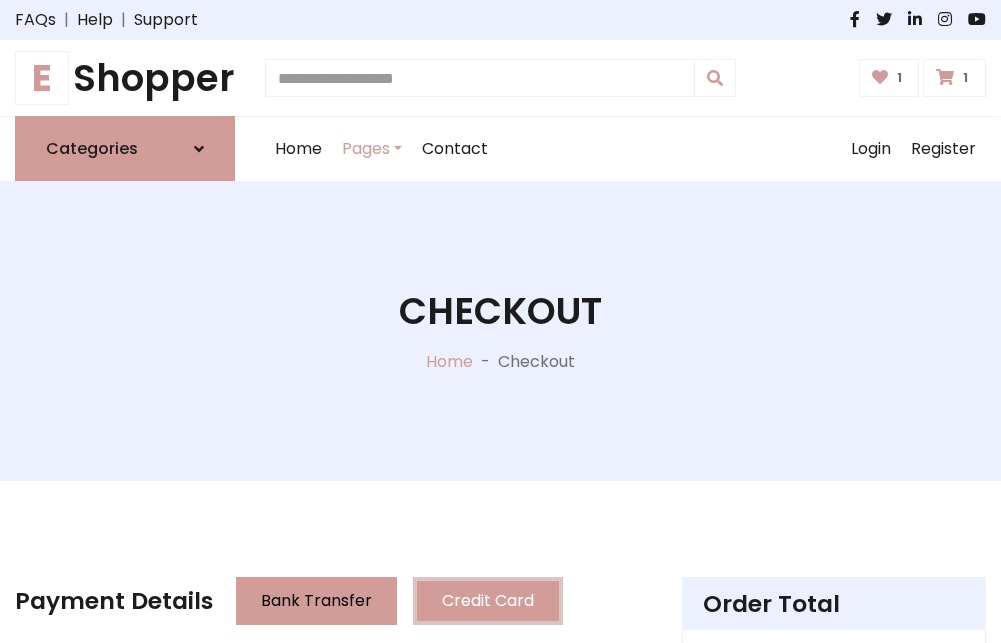 scroll, scrollTop: 201, scrollLeft: 0, axis: vertical 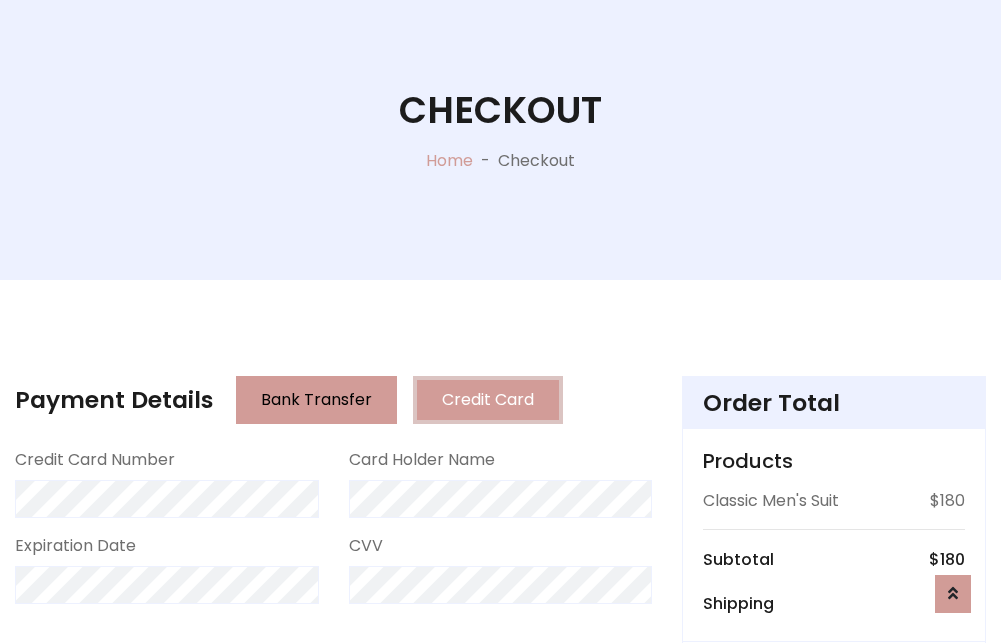 click on "Go to shipping" at bounding box center [834, 817] 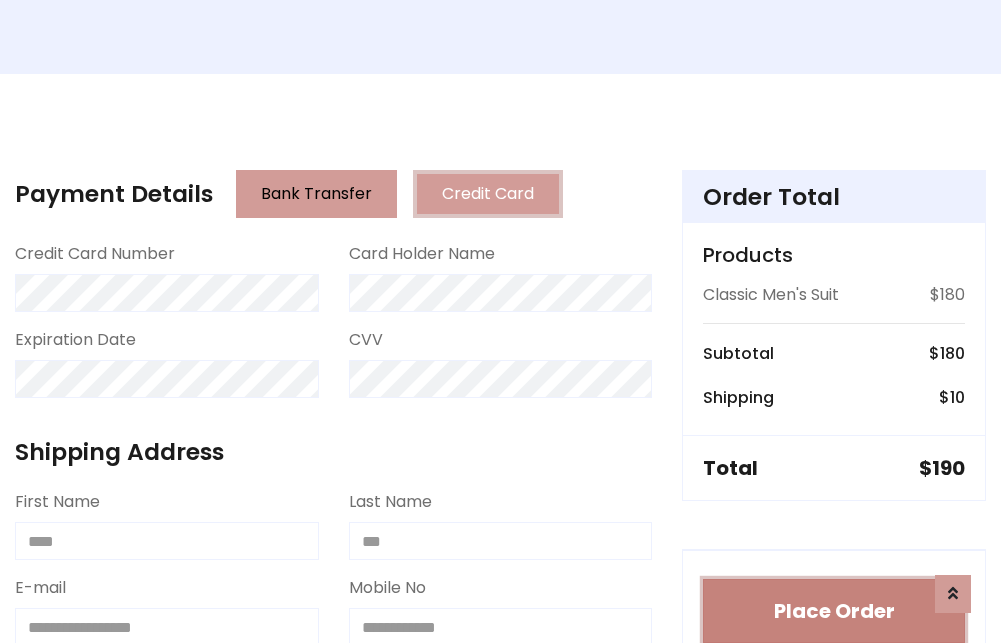 type 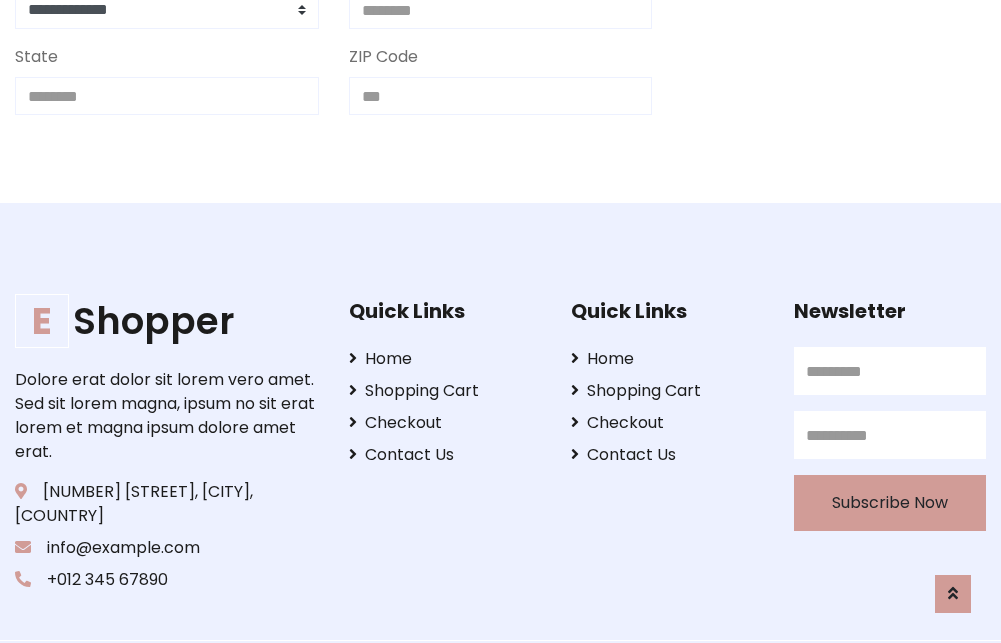 scroll, scrollTop: 713, scrollLeft: 0, axis: vertical 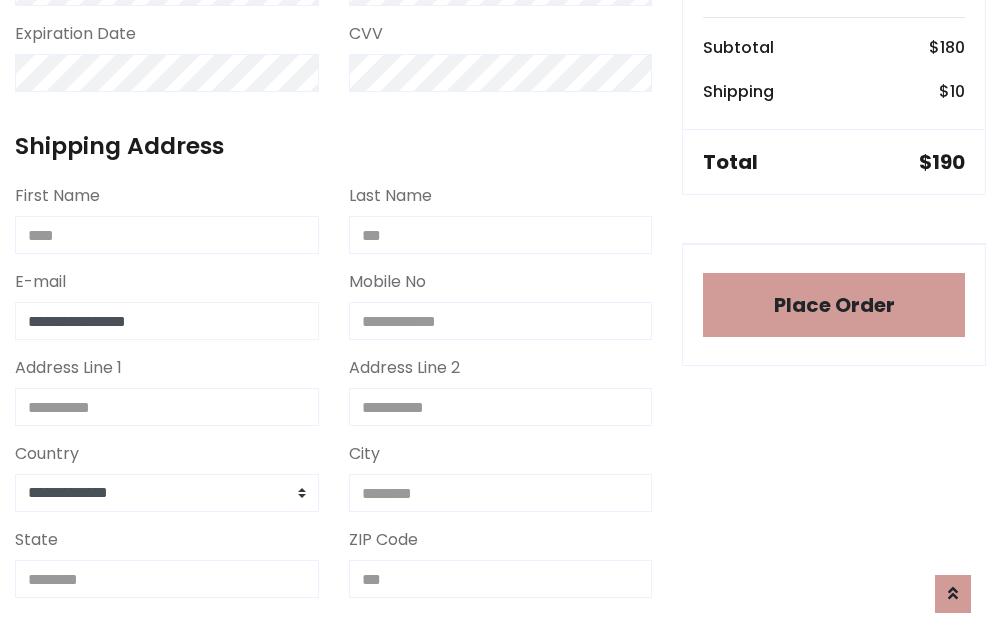 type on "**********" 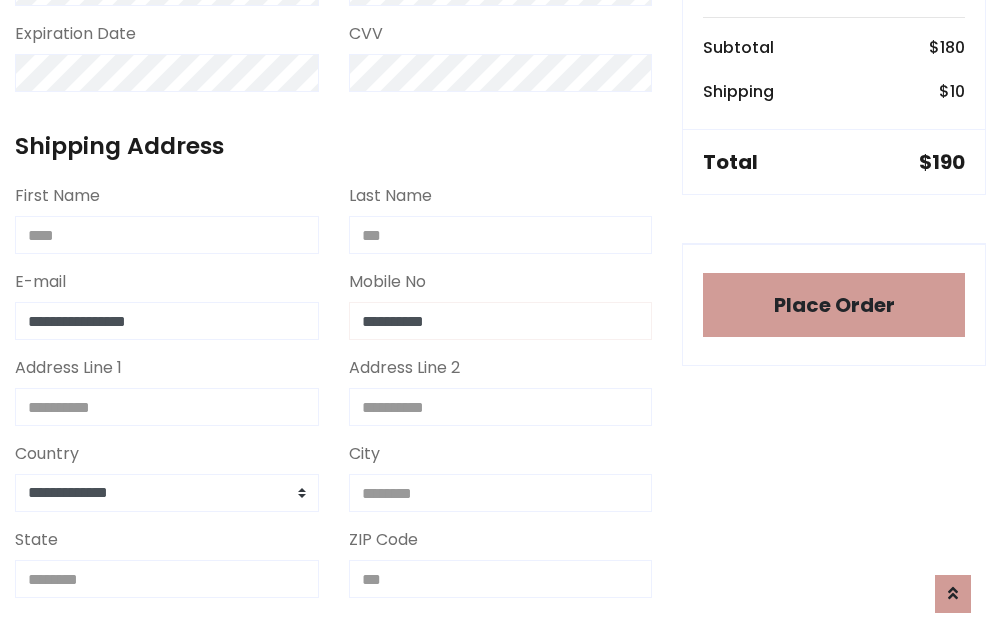 scroll, scrollTop: 573, scrollLeft: 0, axis: vertical 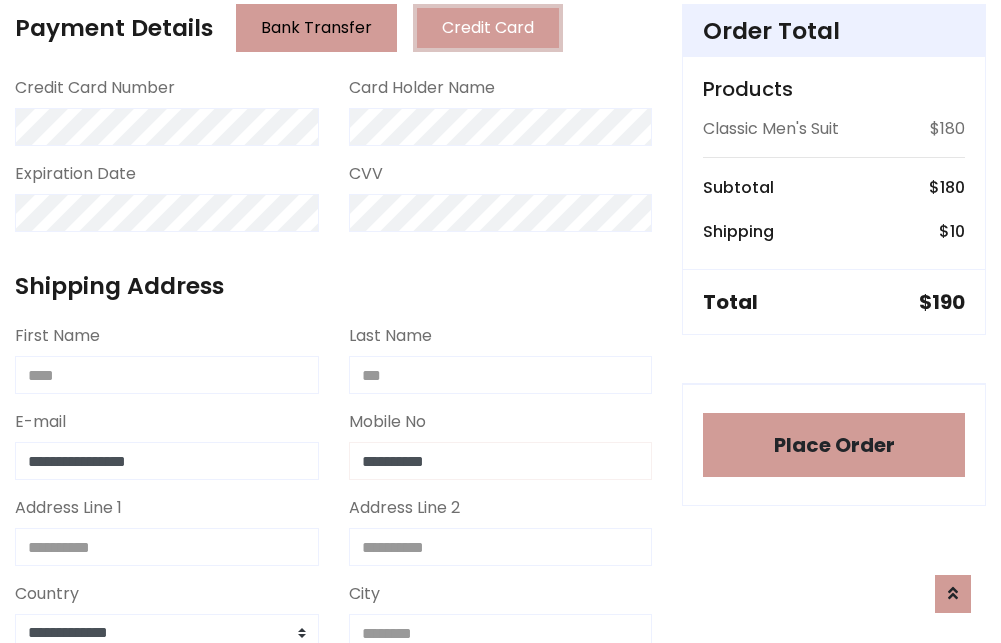 type on "**********" 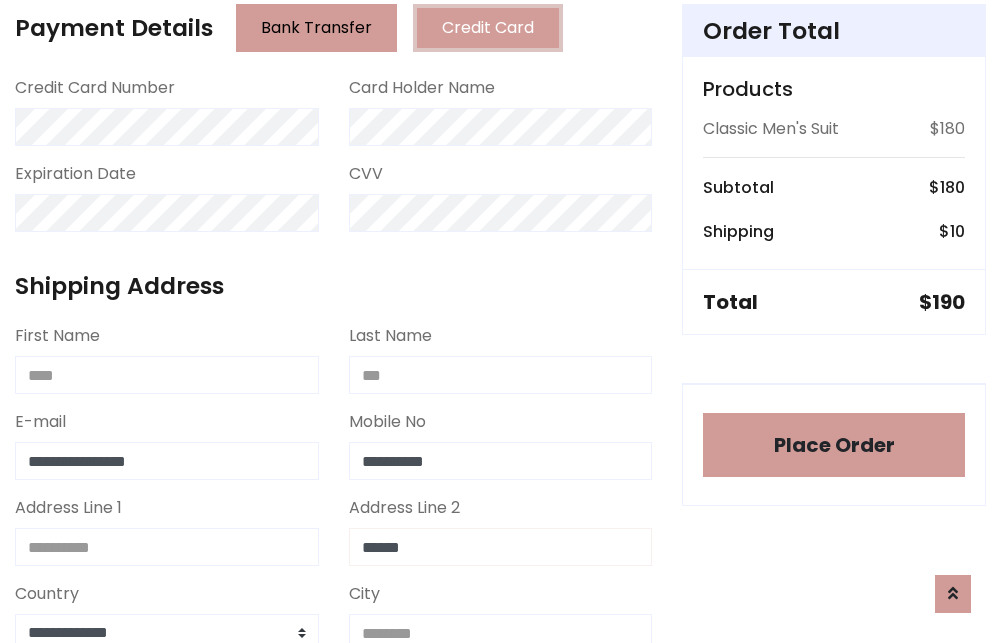 type on "******" 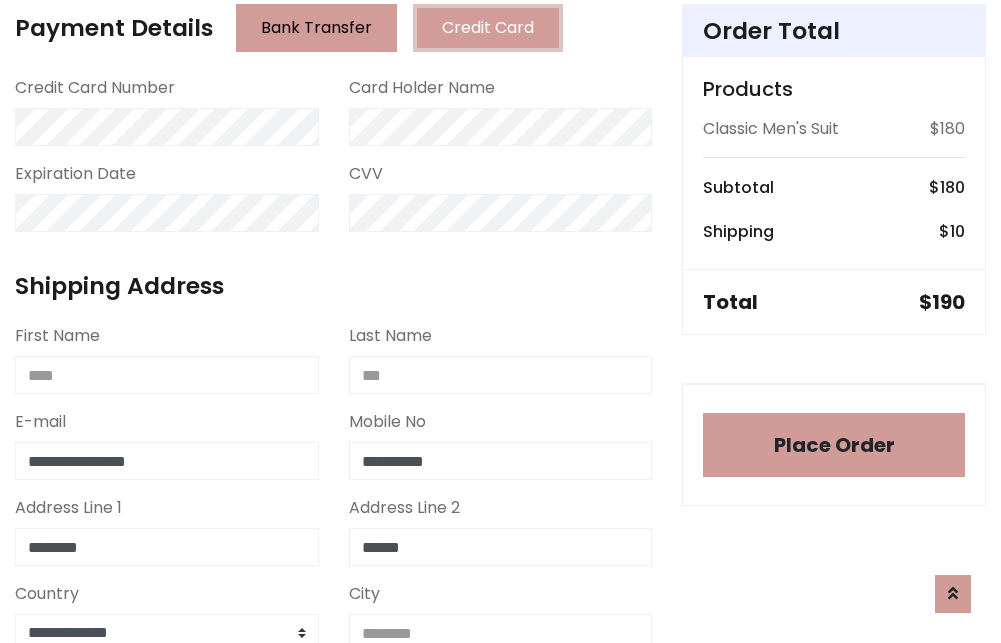 type on "********" 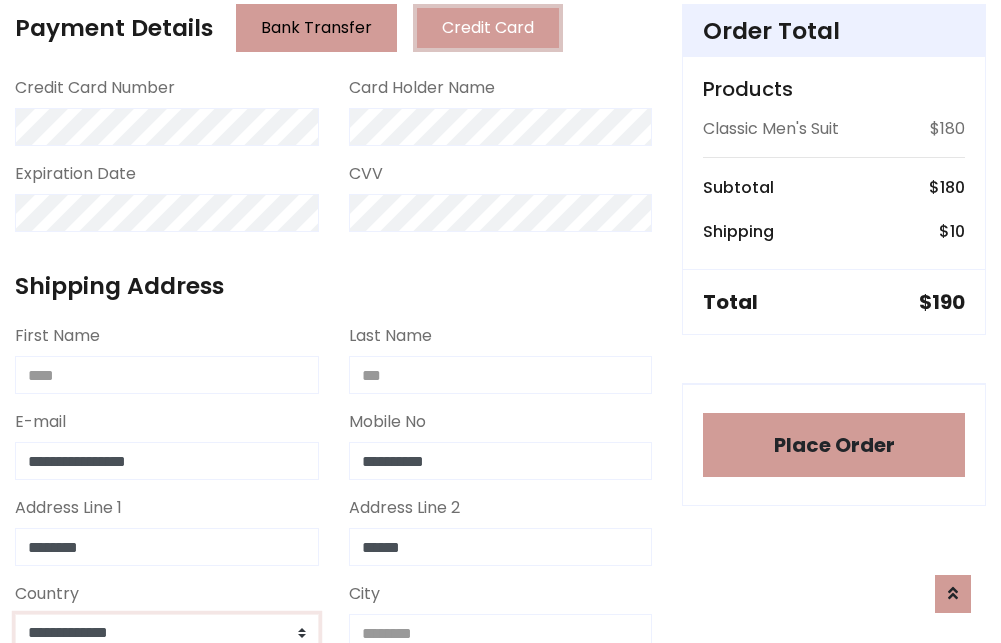 select on "*******" 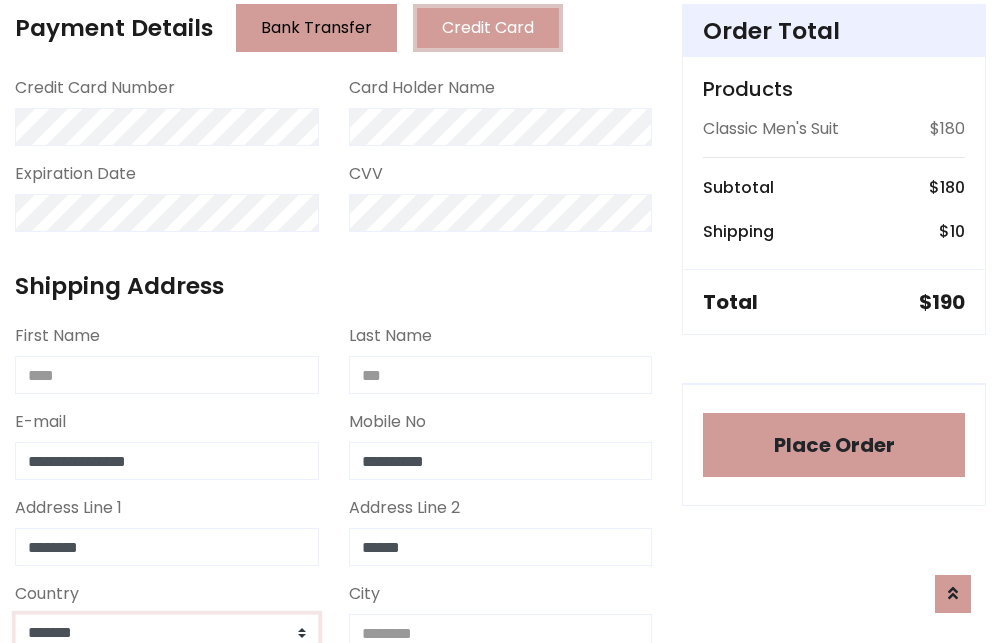 scroll, scrollTop: 583, scrollLeft: 0, axis: vertical 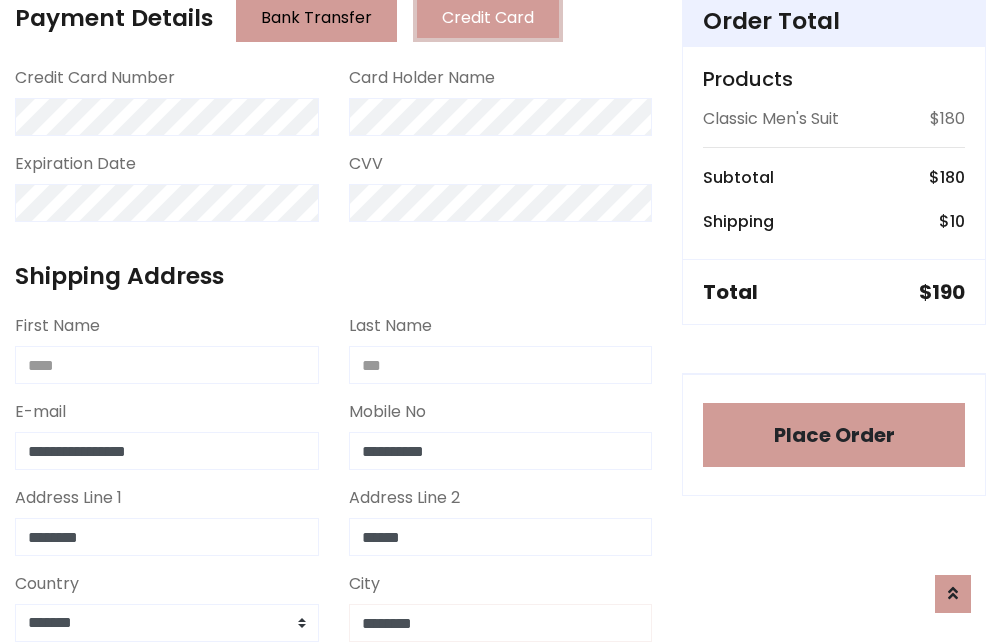 type on "********" 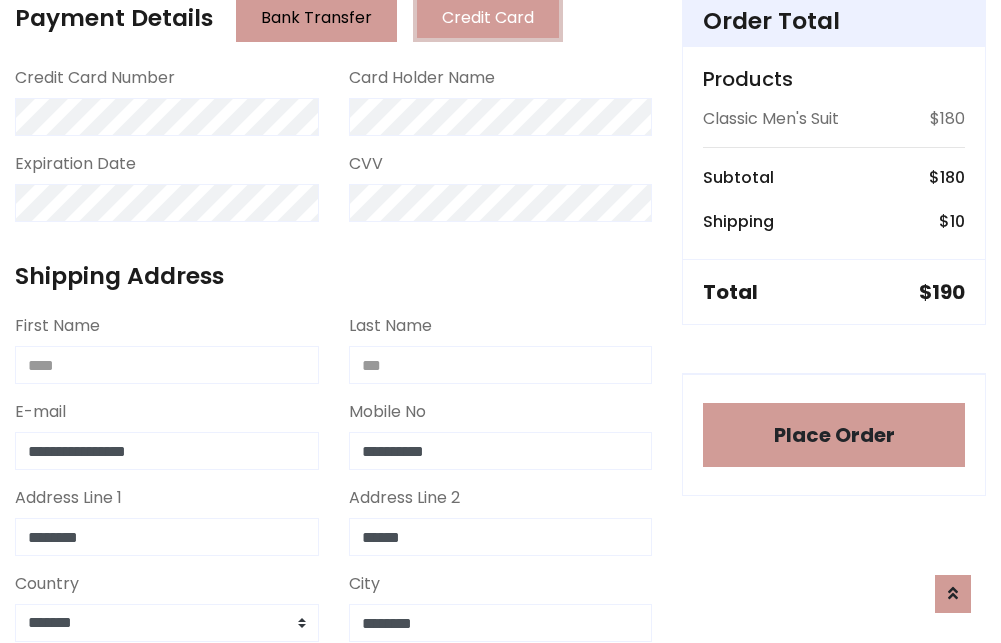 scroll, scrollTop: 971, scrollLeft: 0, axis: vertical 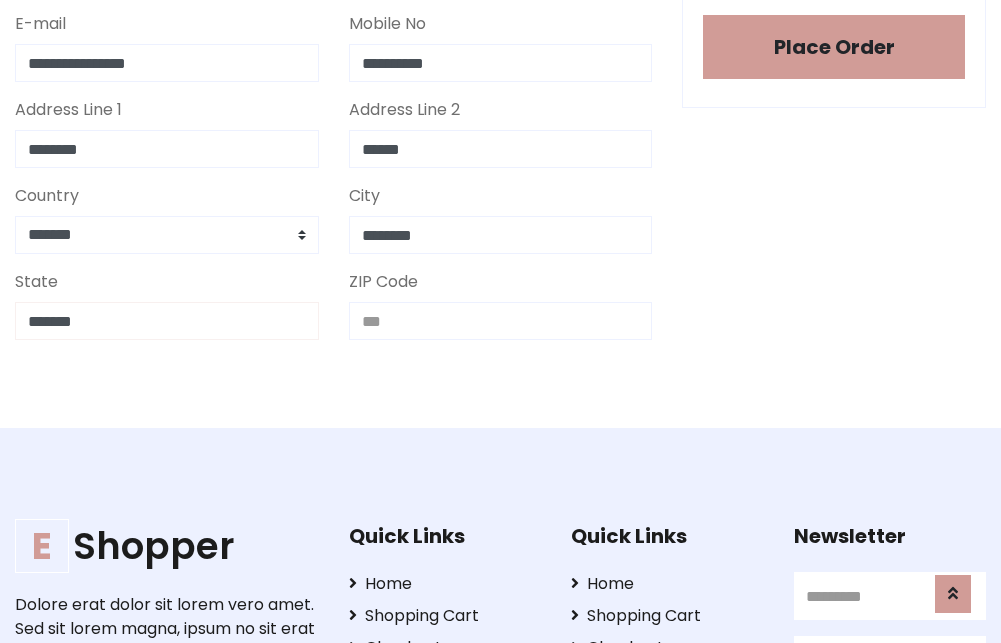 type on "*******" 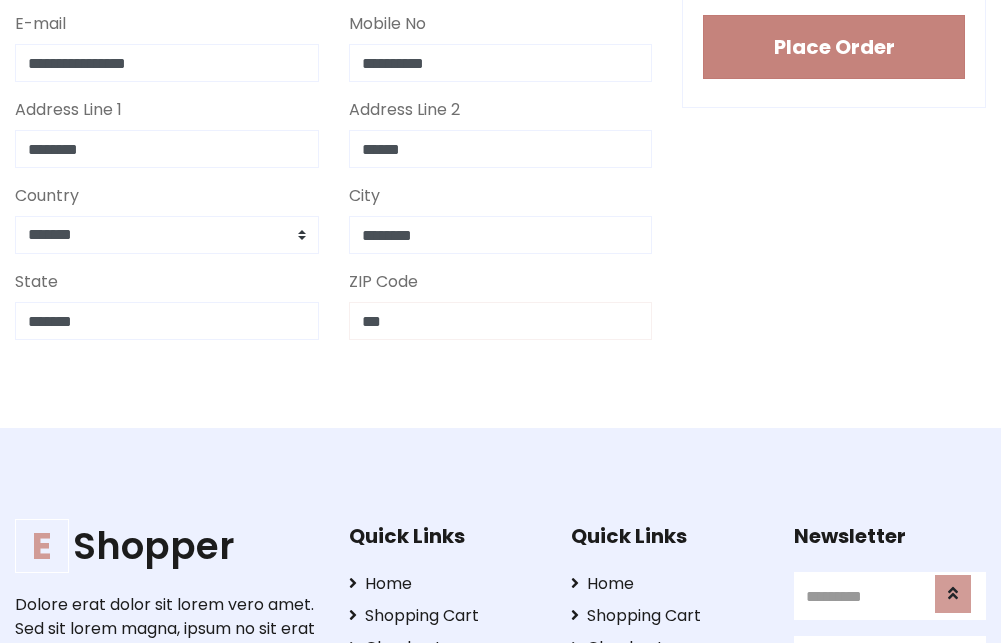 type on "***" 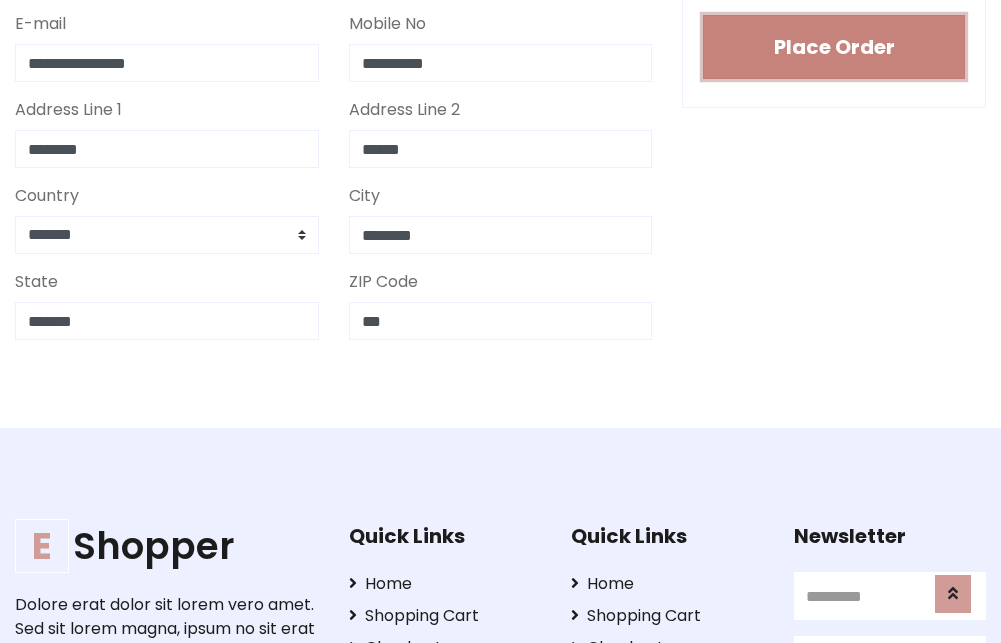 click on "Place Order" at bounding box center (834, 47) 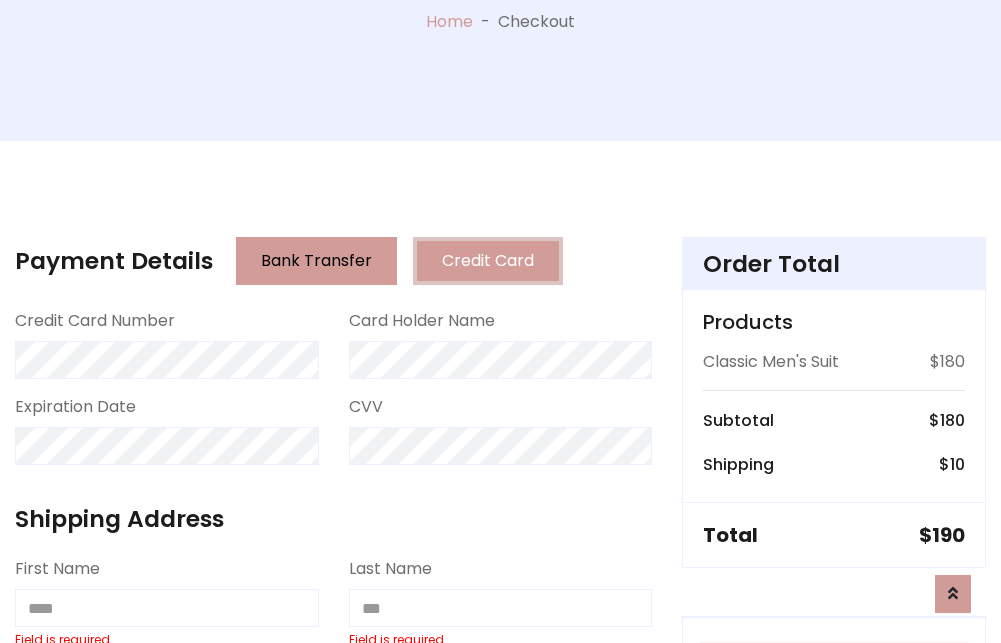 scroll, scrollTop: 0, scrollLeft: 0, axis: both 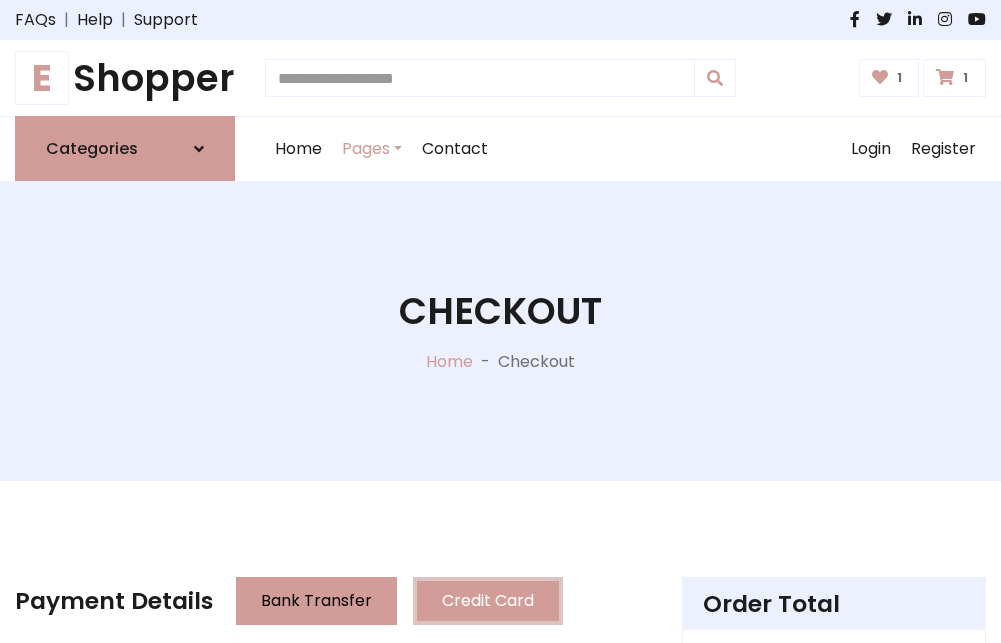 click on "E" at bounding box center [42, 78] 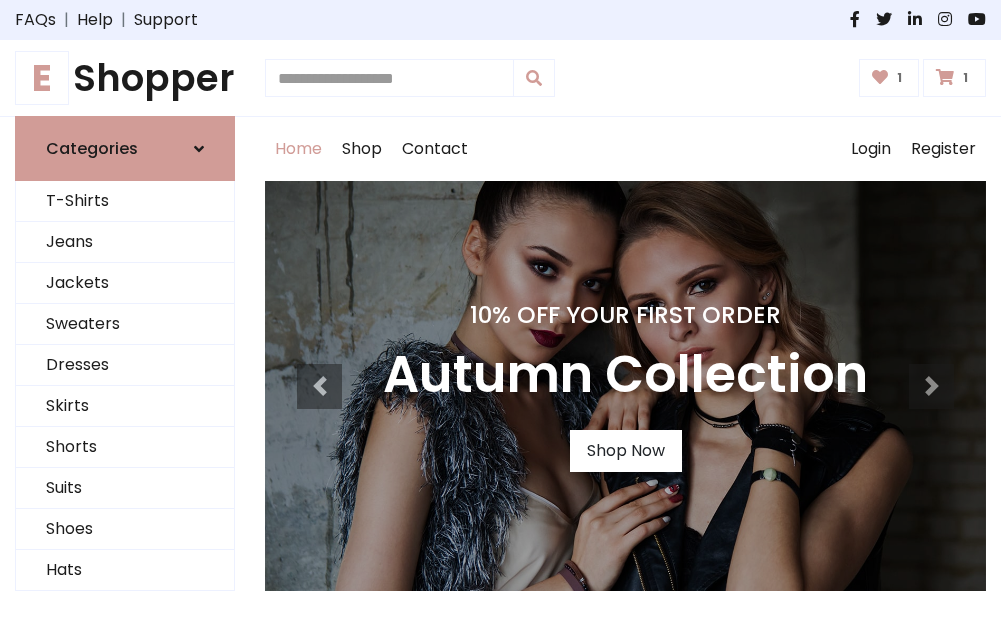scroll, scrollTop: 0, scrollLeft: 0, axis: both 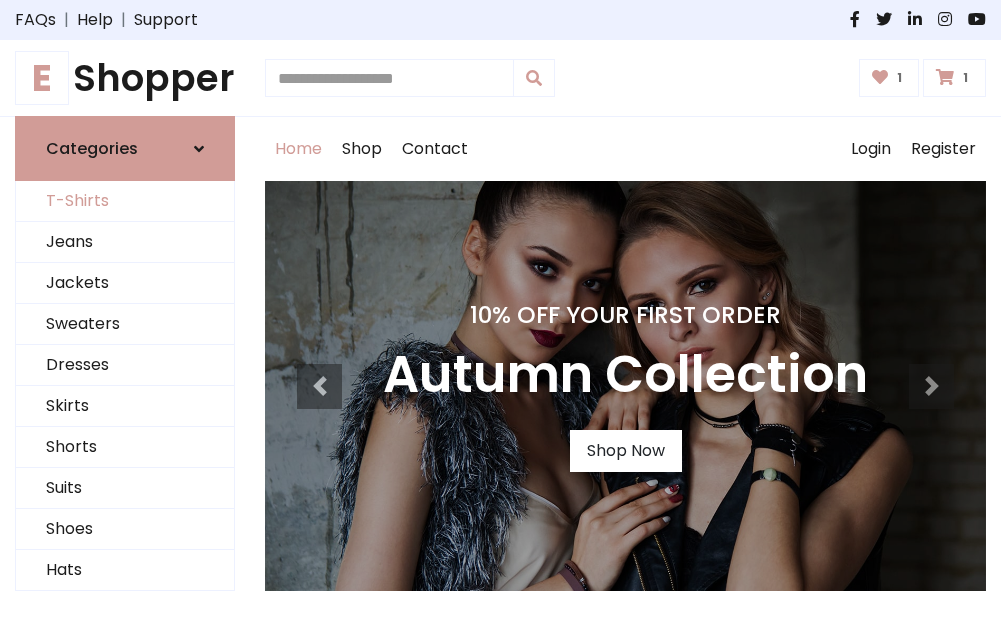 click on "T-Shirts" at bounding box center [125, 201] 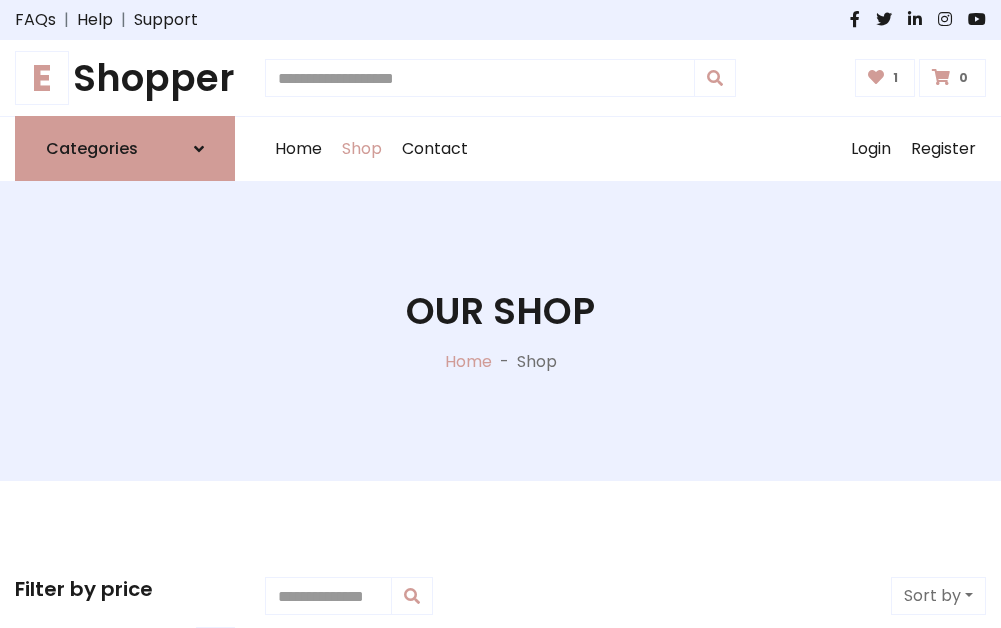scroll, scrollTop: 0, scrollLeft: 0, axis: both 